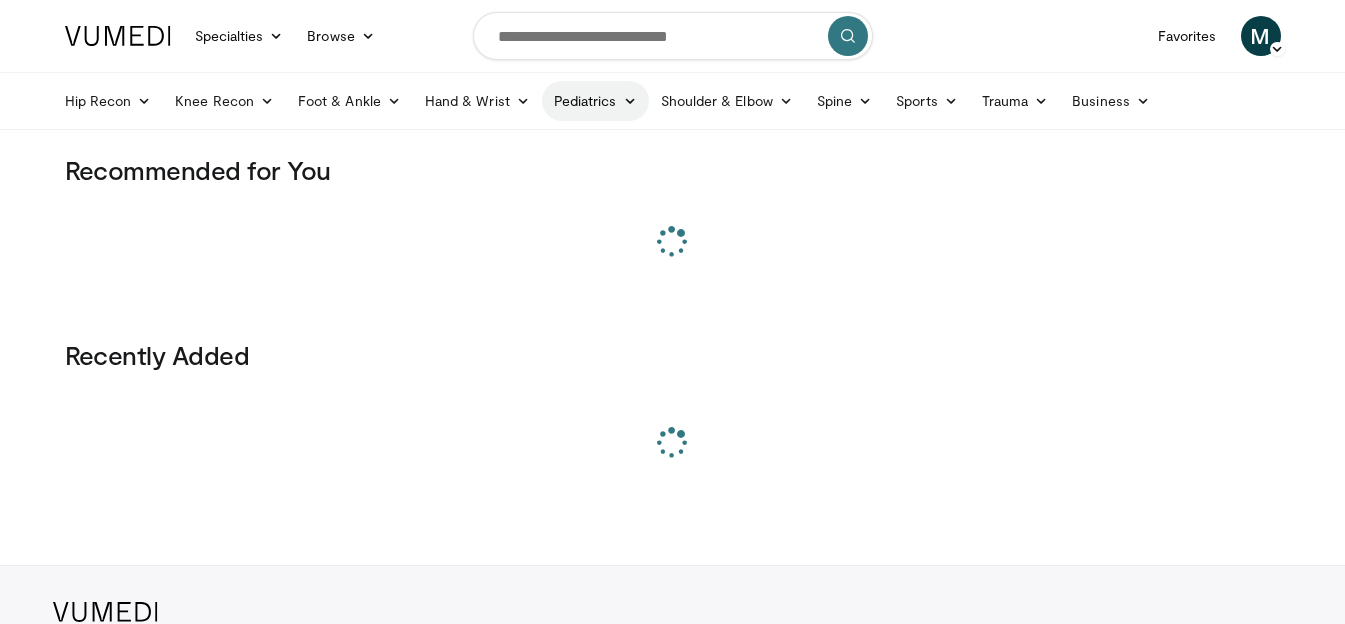 scroll, scrollTop: 0, scrollLeft: 0, axis: both 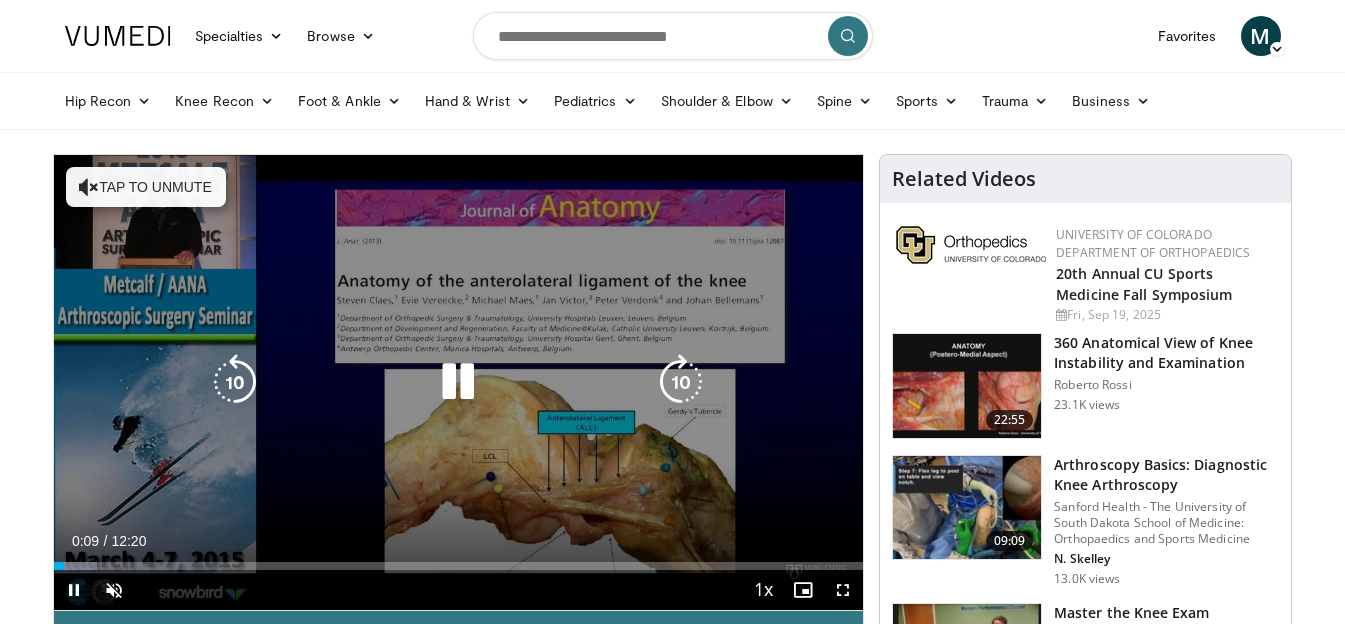 click at bounding box center (89, 187) 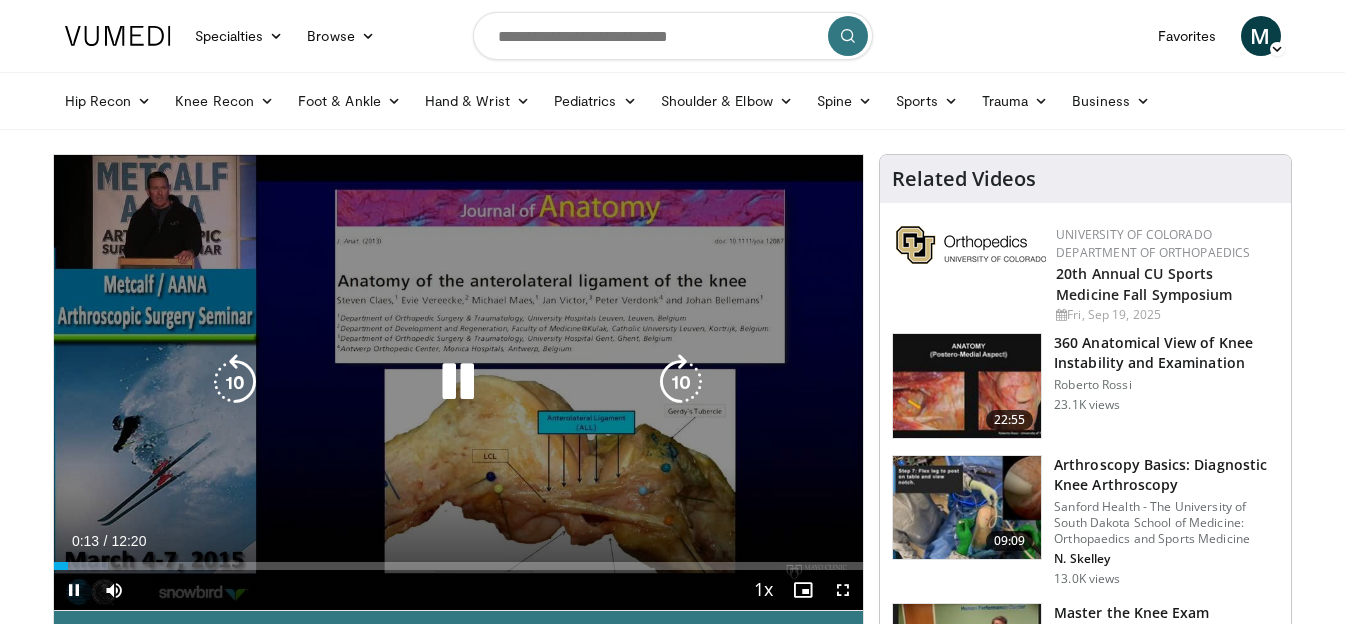 click at bounding box center [458, 382] 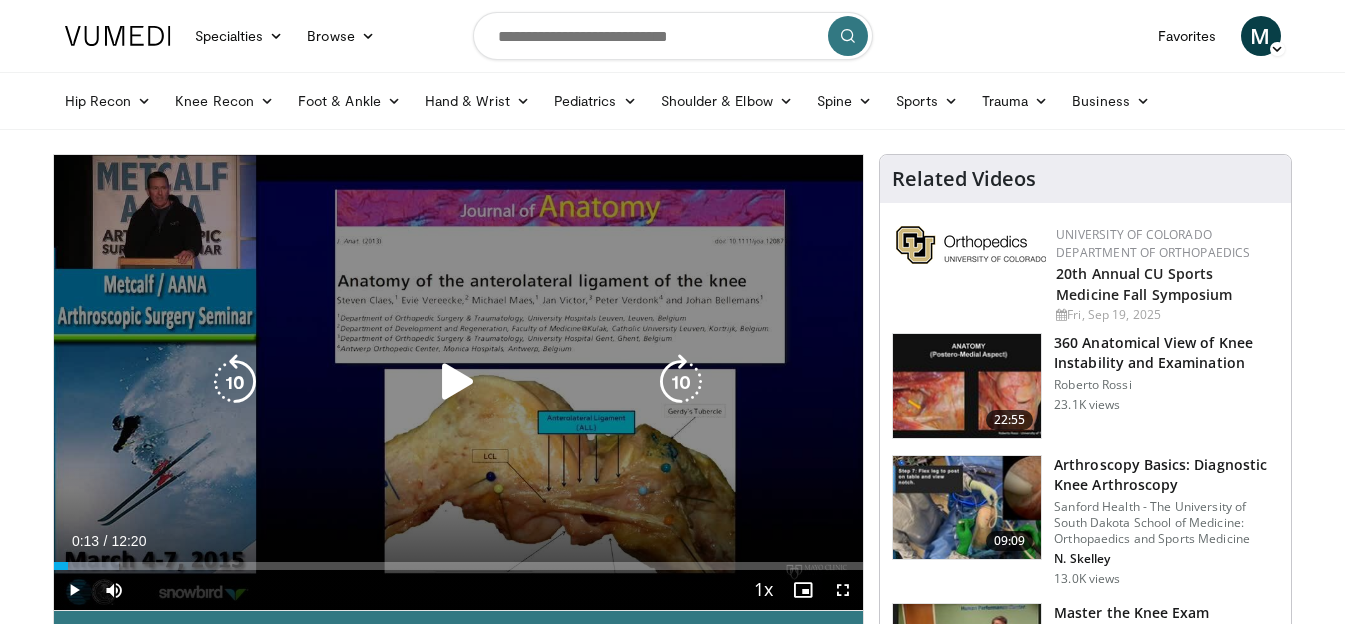 click at bounding box center (458, 382) 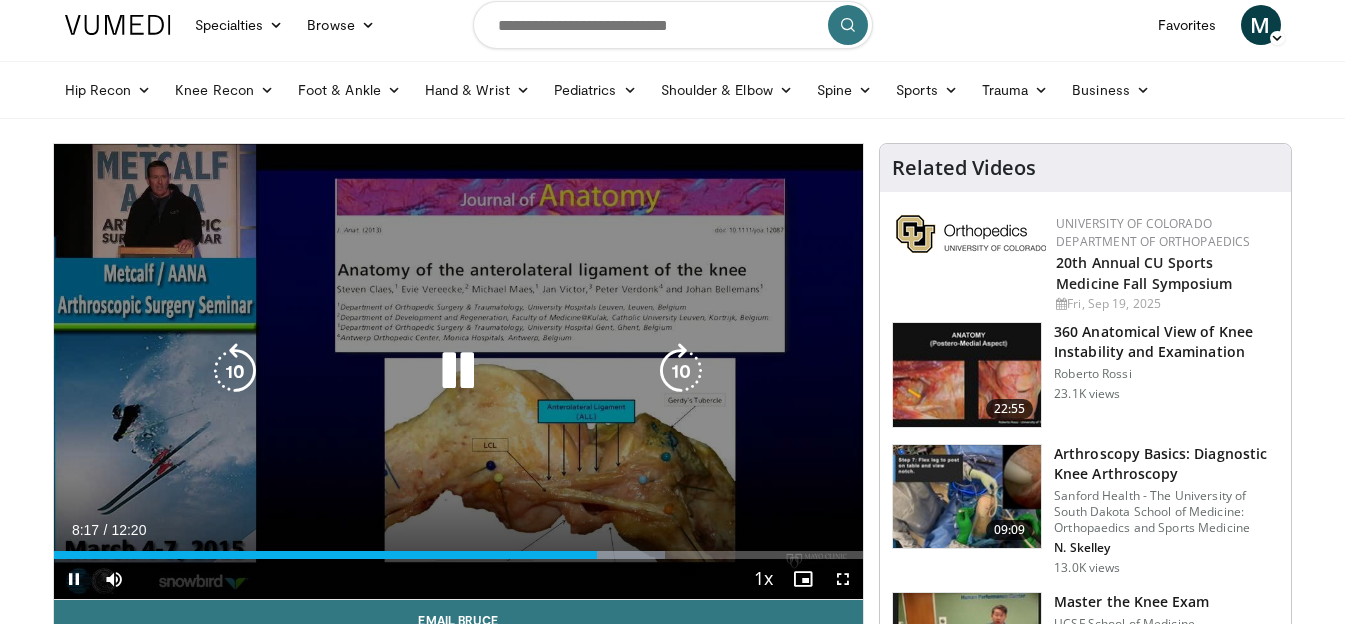 scroll, scrollTop: 0, scrollLeft: 0, axis: both 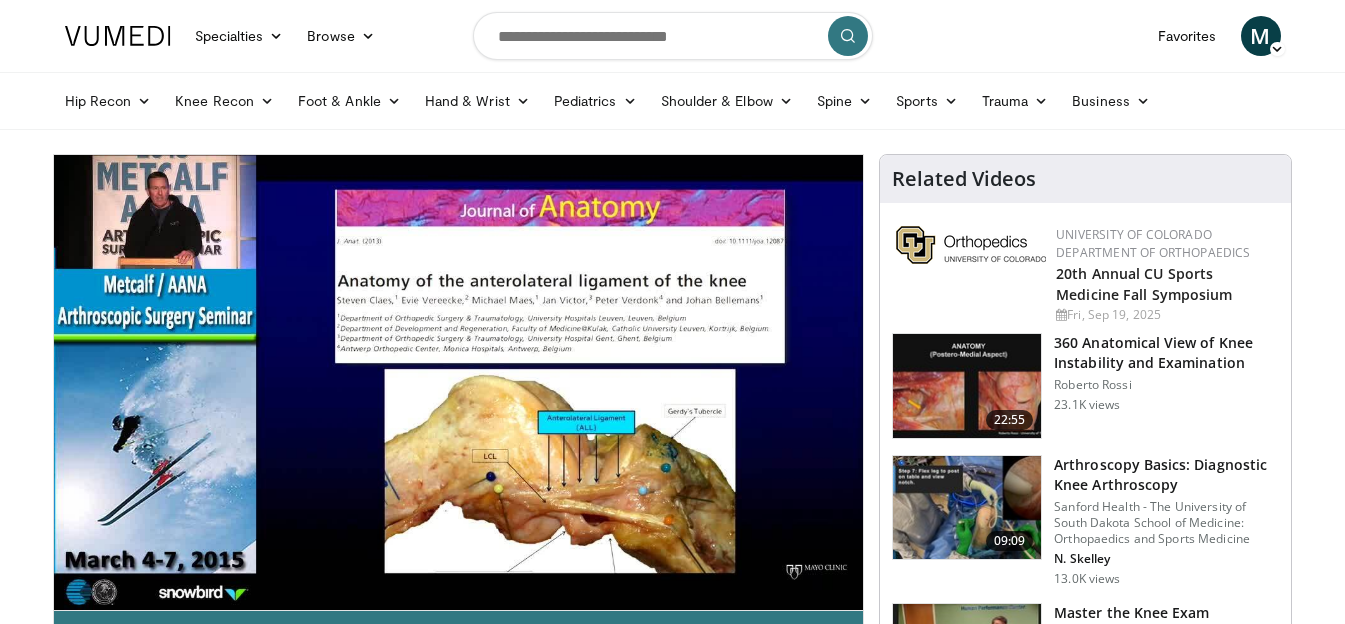 click at bounding box center [848, 36] 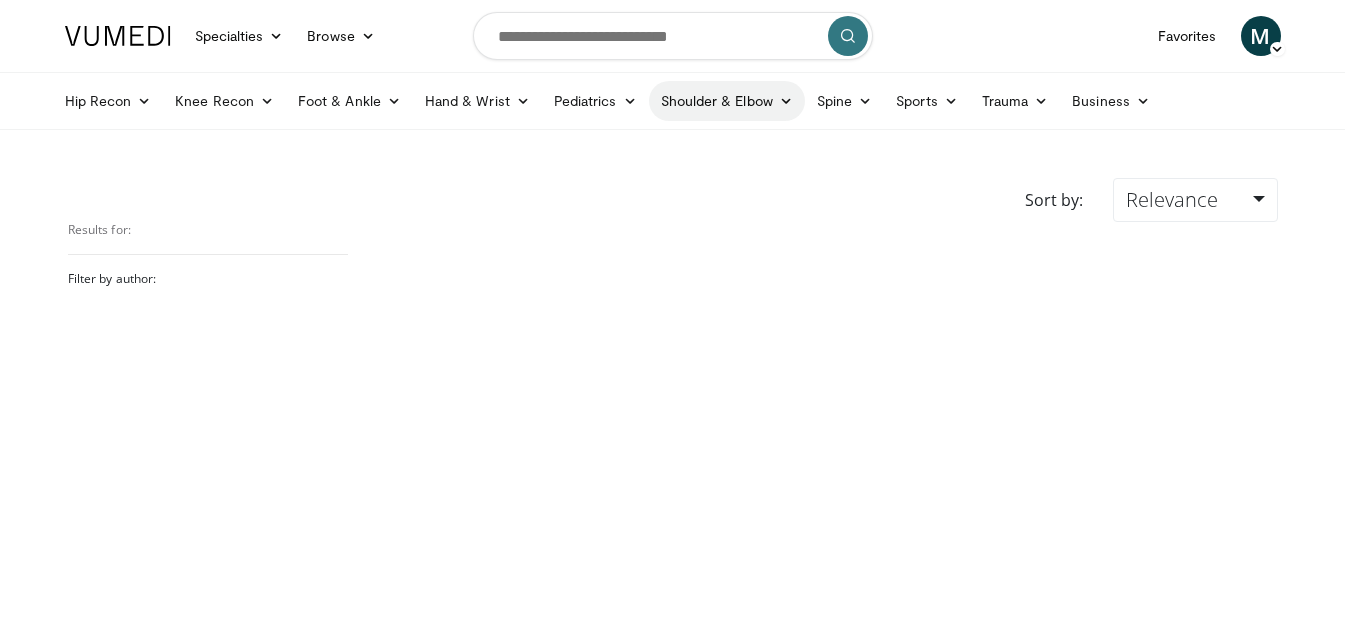 scroll, scrollTop: 0, scrollLeft: 0, axis: both 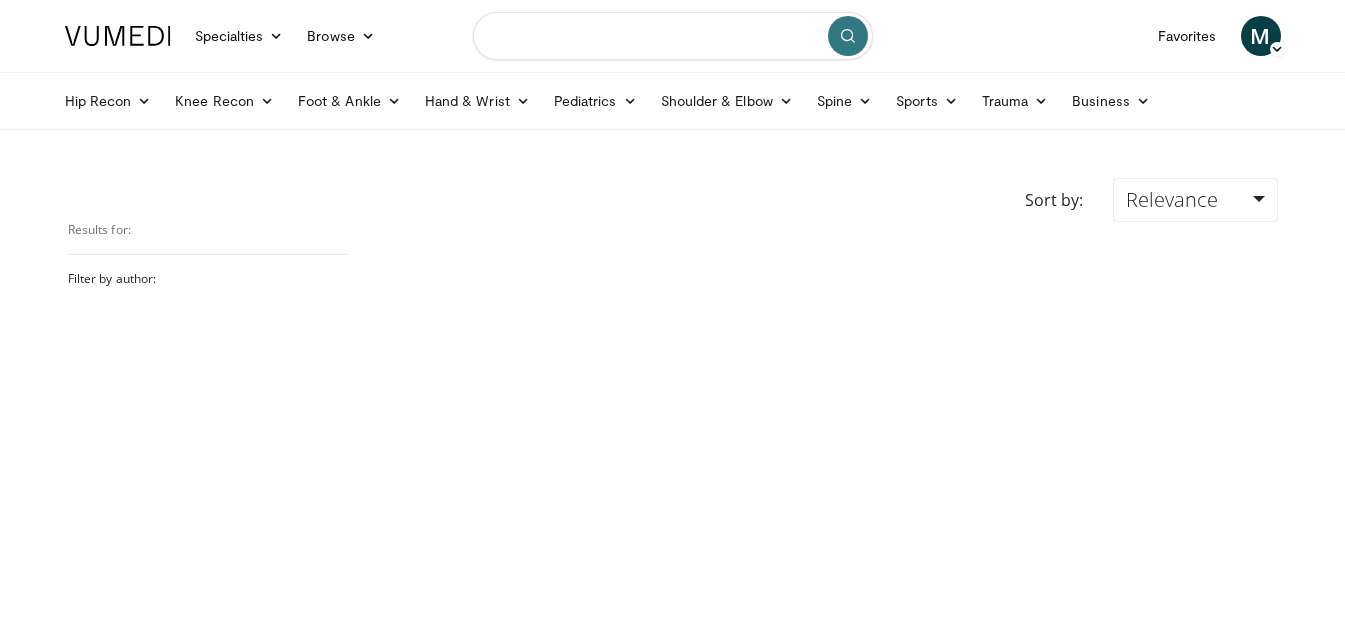 click at bounding box center (673, 36) 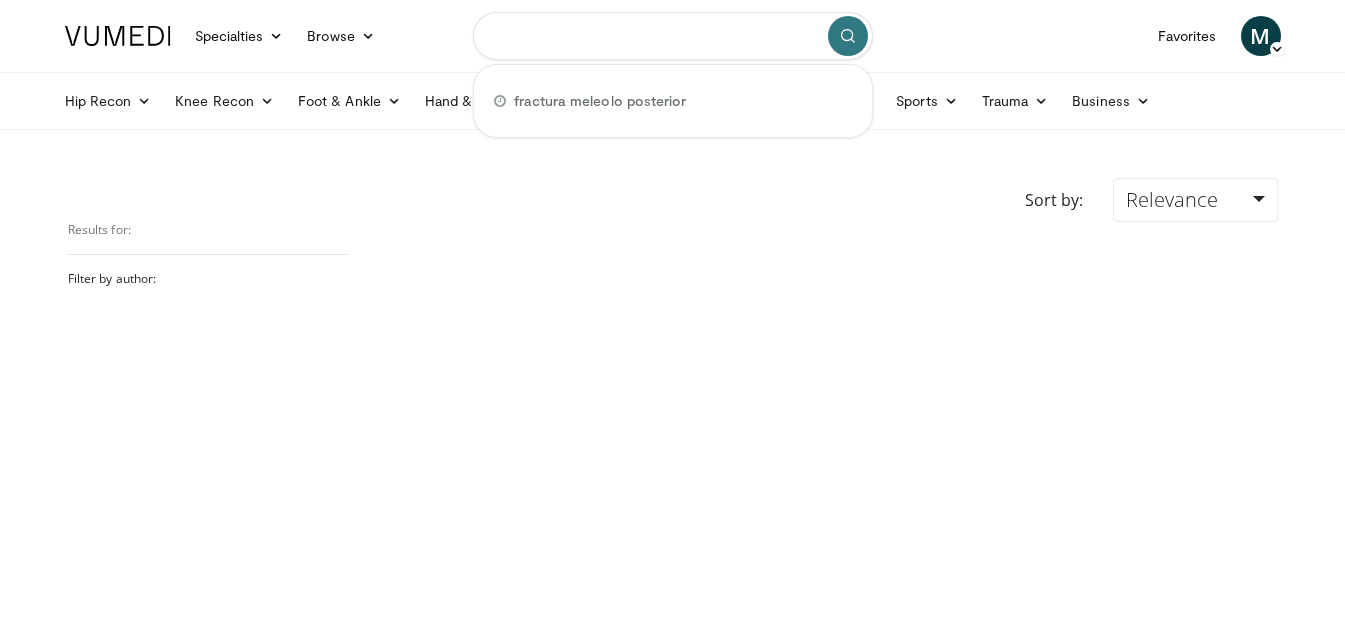 paste on "**********" 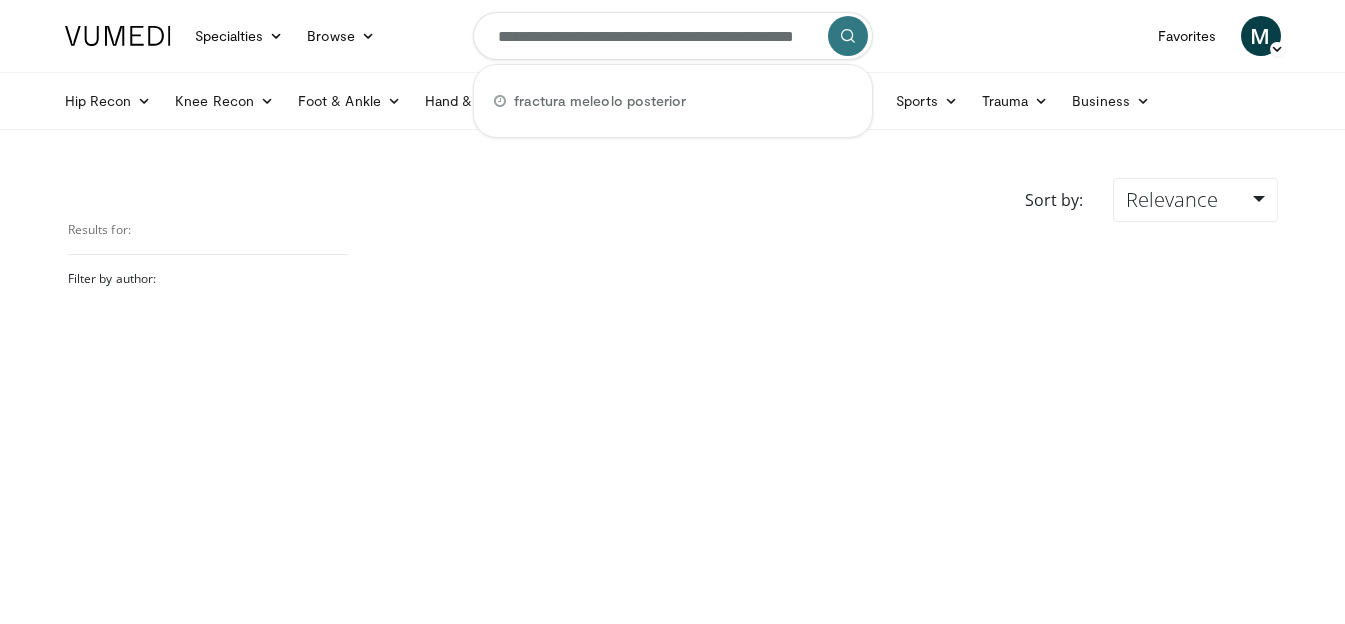 scroll, scrollTop: 0, scrollLeft: 58, axis: horizontal 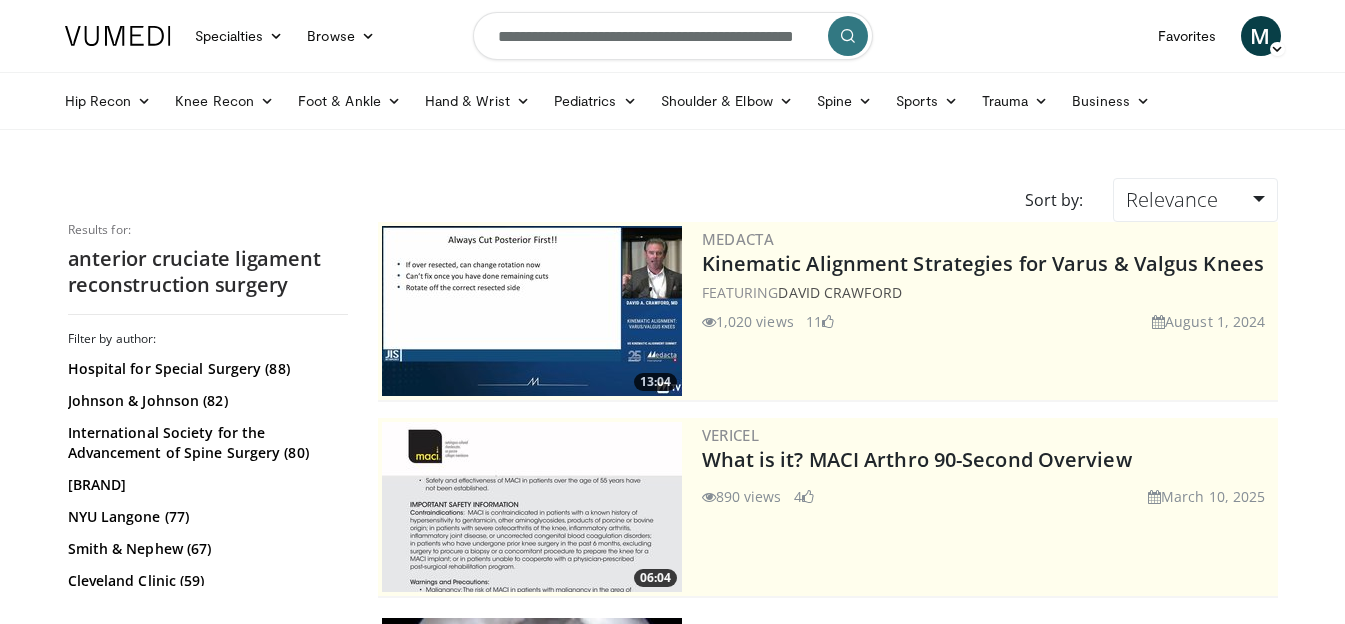 click on "**********" at bounding box center [673, 36] 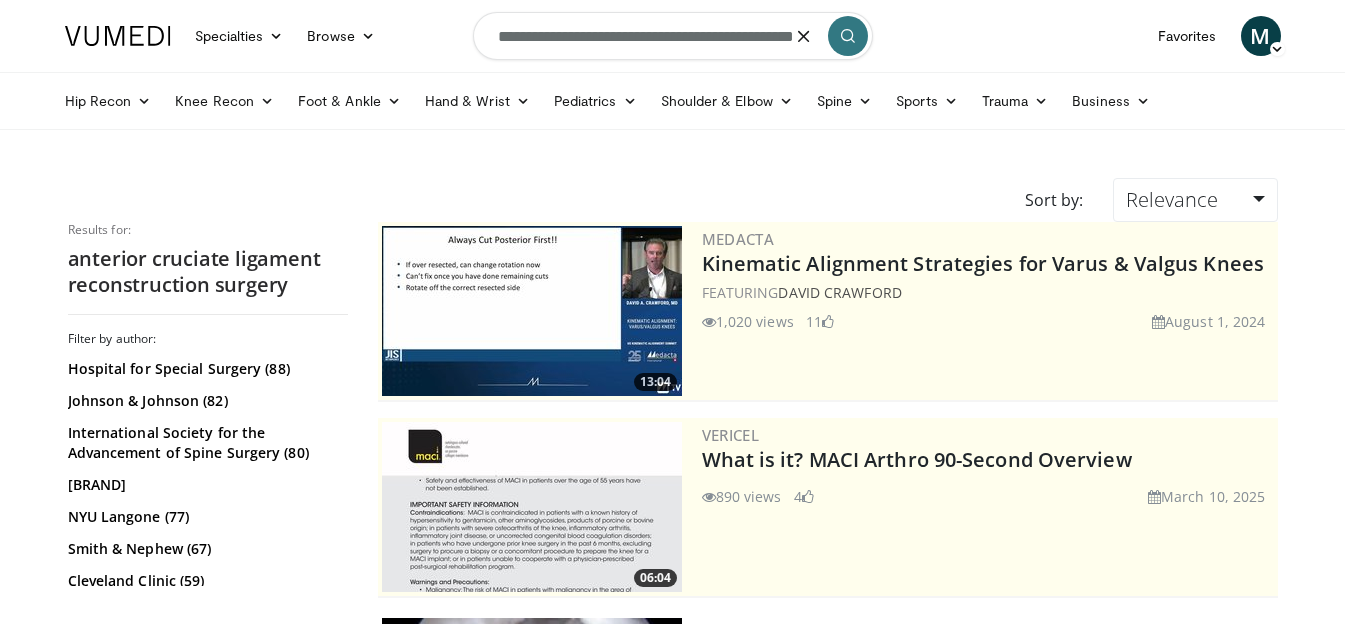 click at bounding box center [804, 36] 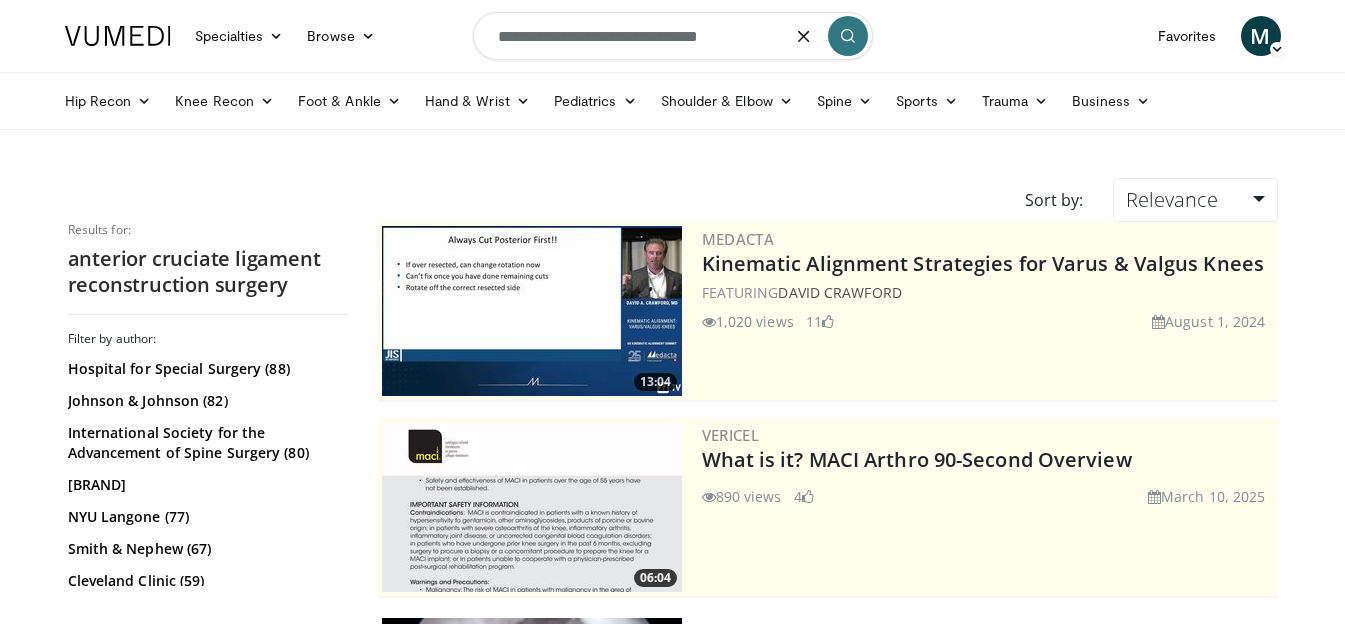 type on "**********" 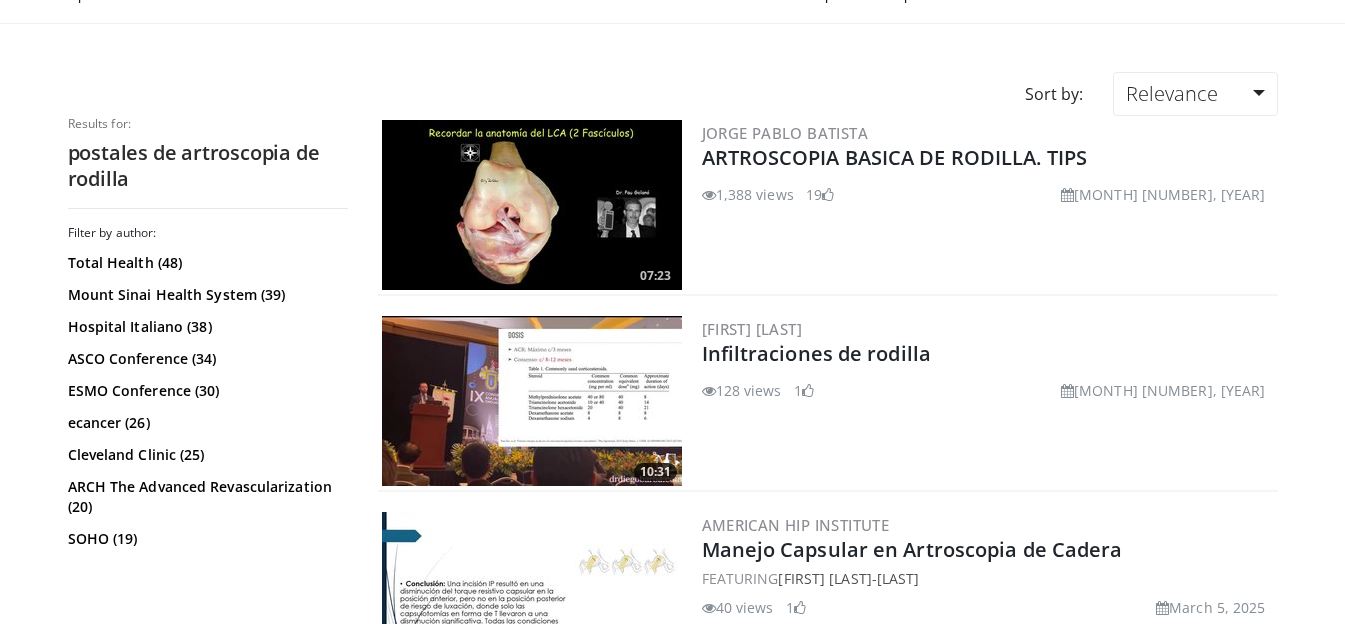 scroll, scrollTop: 0, scrollLeft: 0, axis: both 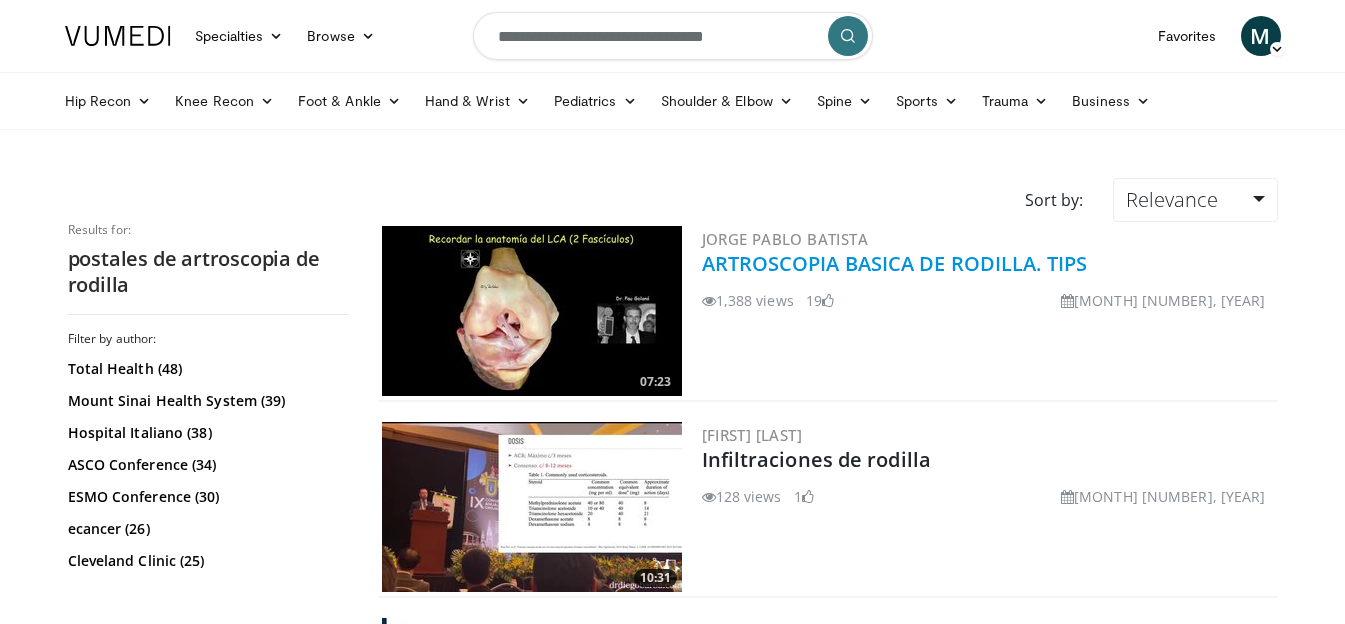 click on "ARTROSCOPIA BASICA DE RODILLA. TIPS" at bounding box center [895, 263] 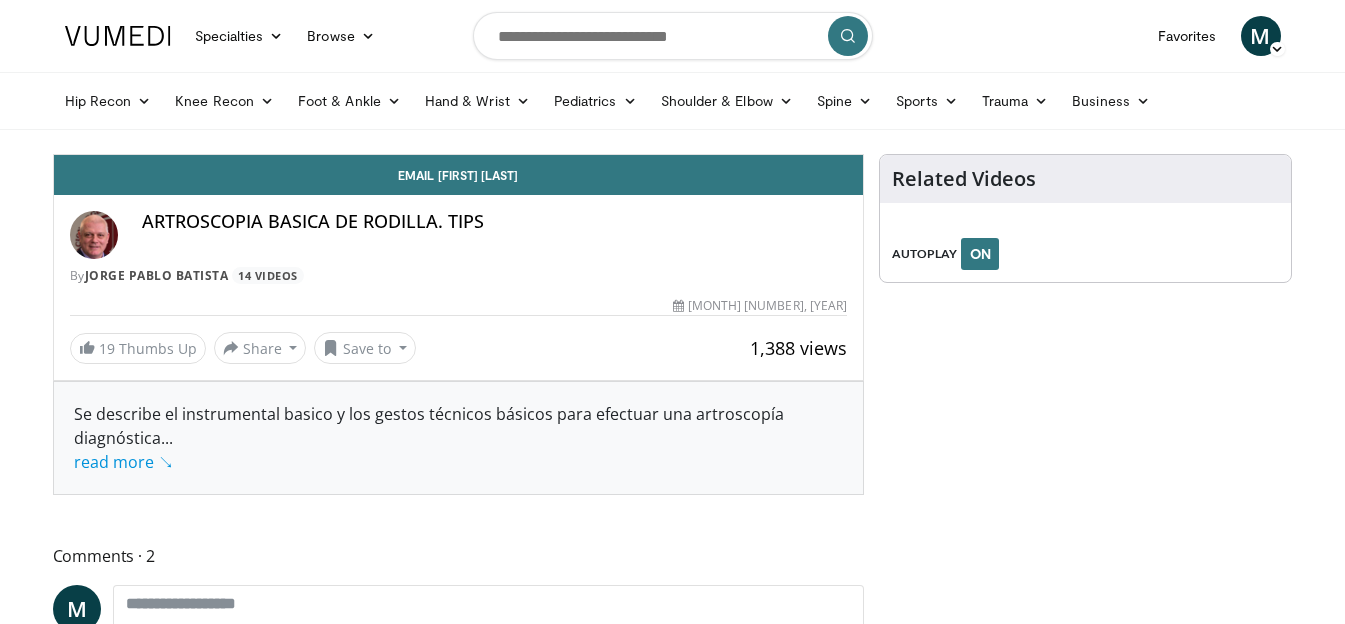 scroll, scrollTop: 0, scrollLeft: 0, axis: both 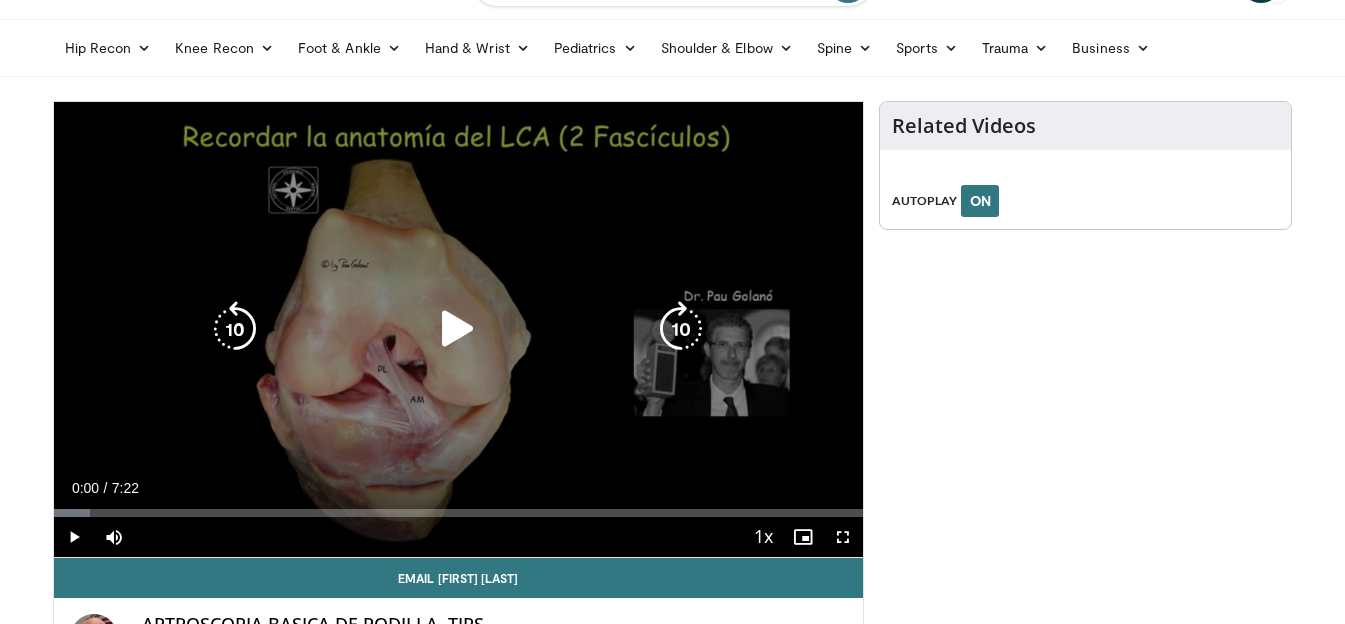 click at bounding box center [458, 329] 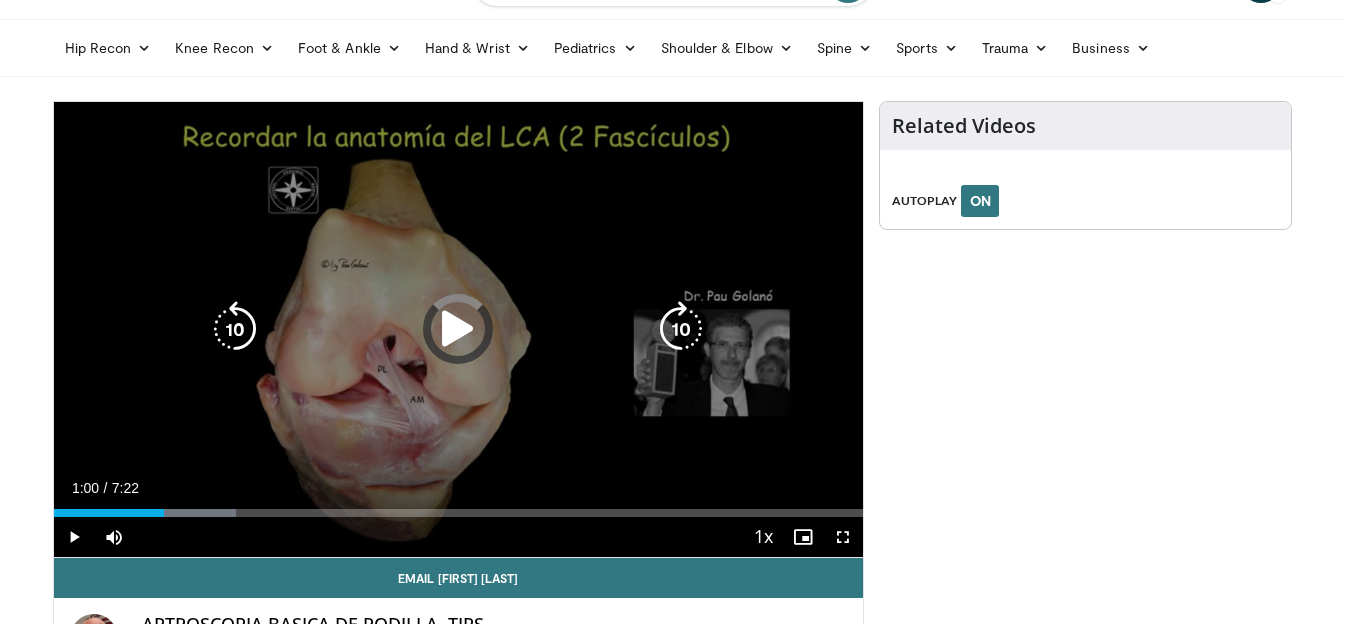 click on "Loaded :  22.56% 1:00 1:01" at bounding box center (459, 513) 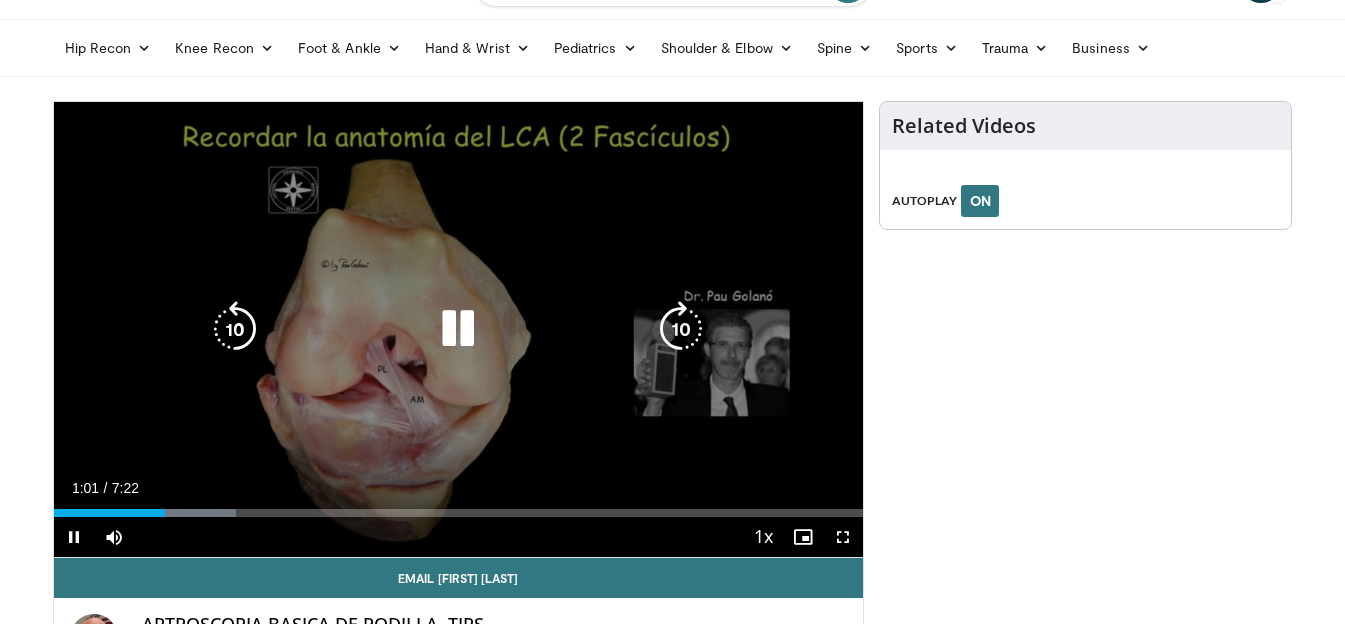 click on "10 seconds
Tap to unmute" at bounding box center (459, 329) 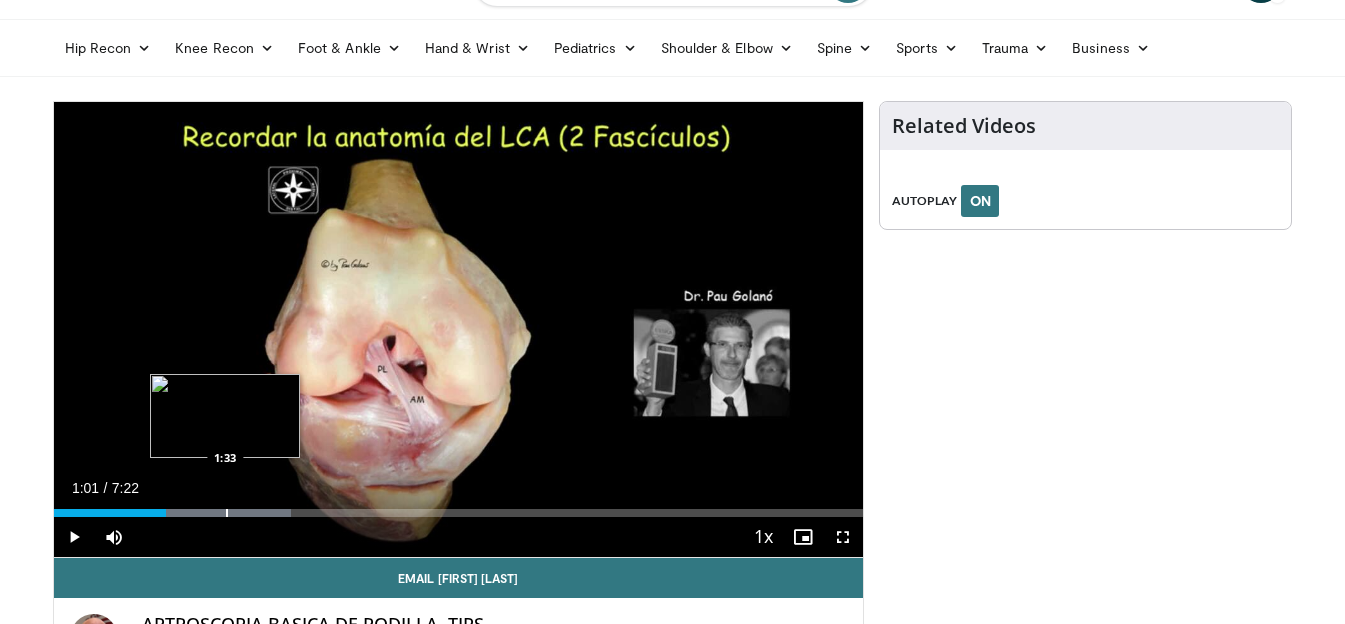 click on "Loaded :  29.33% 1:01 1:33" at bounding box center [459, 513] 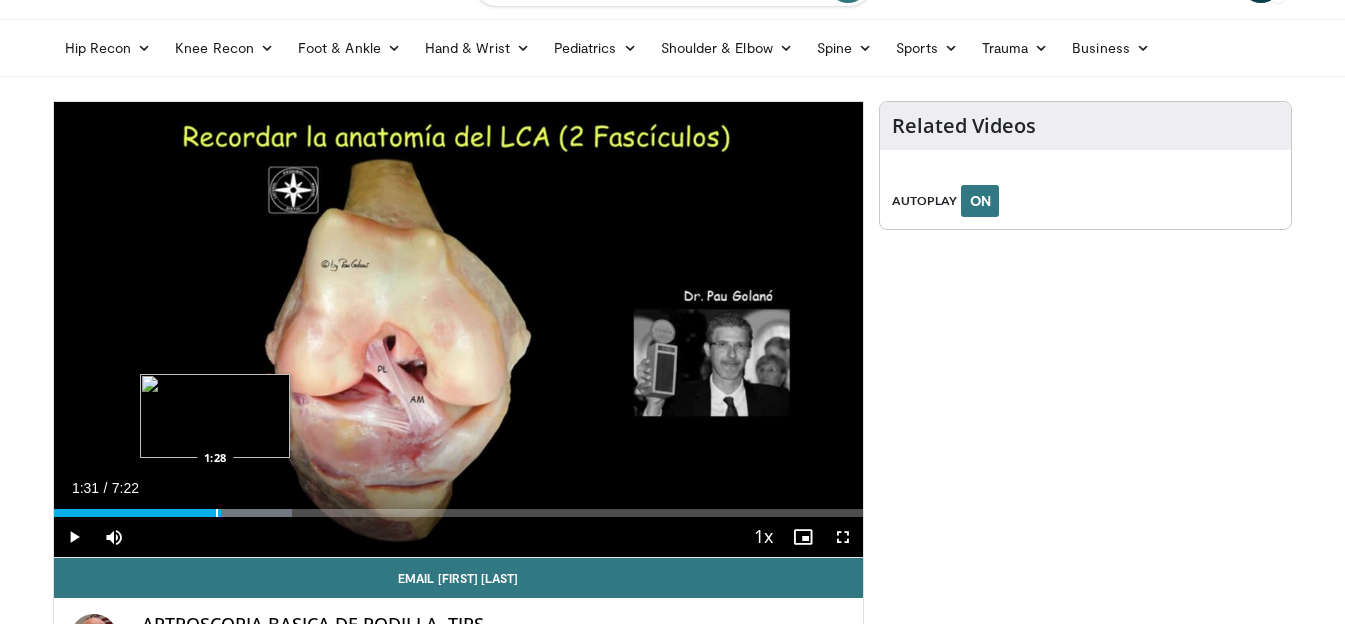 click at bounding box center (217, 513) 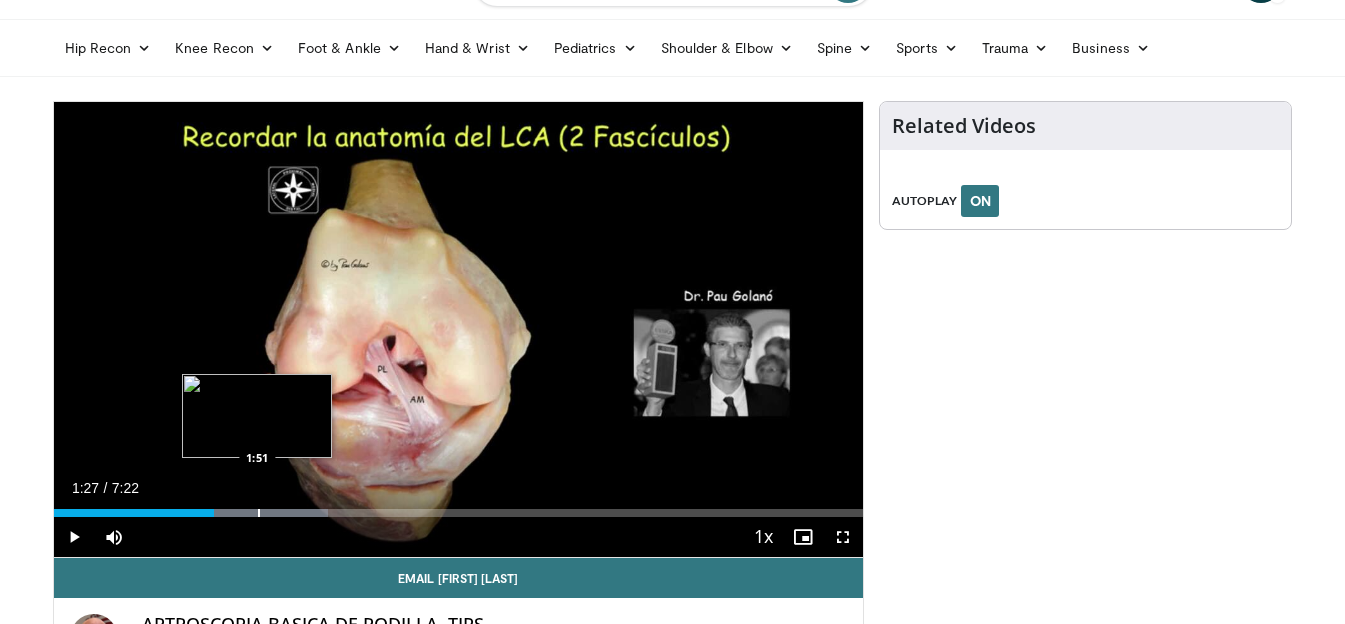 click at bounding box center (259, 513) 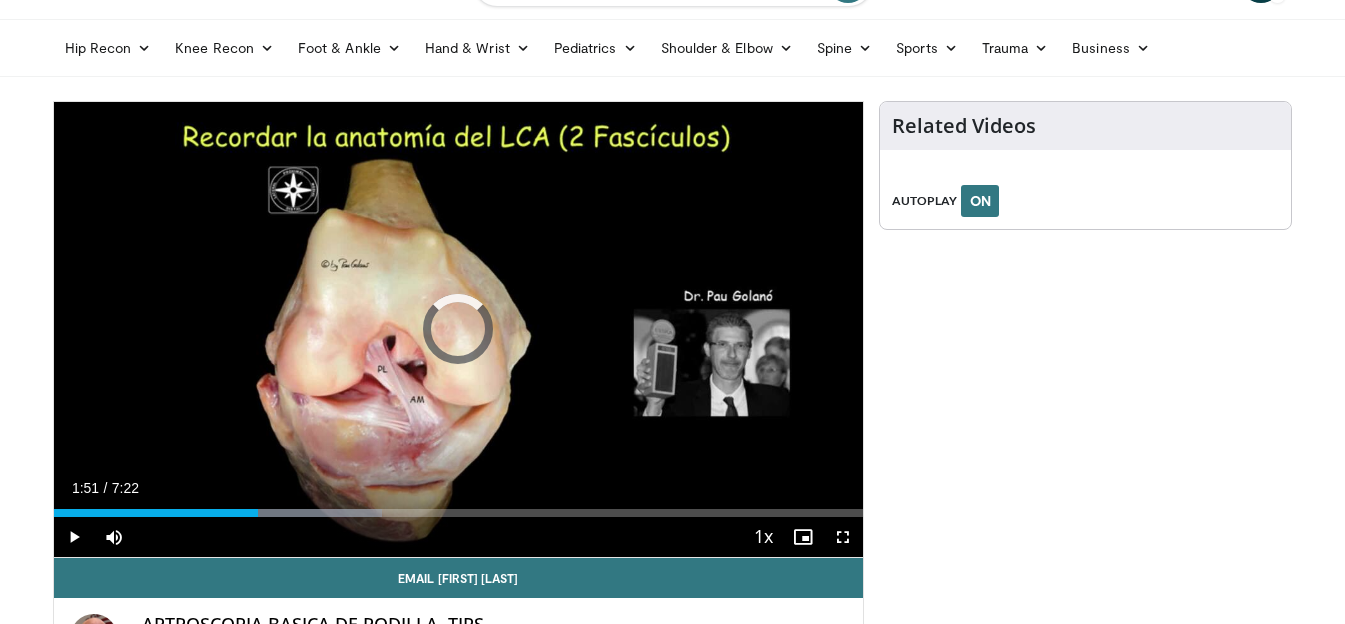 click at bounding box center (305, 513) 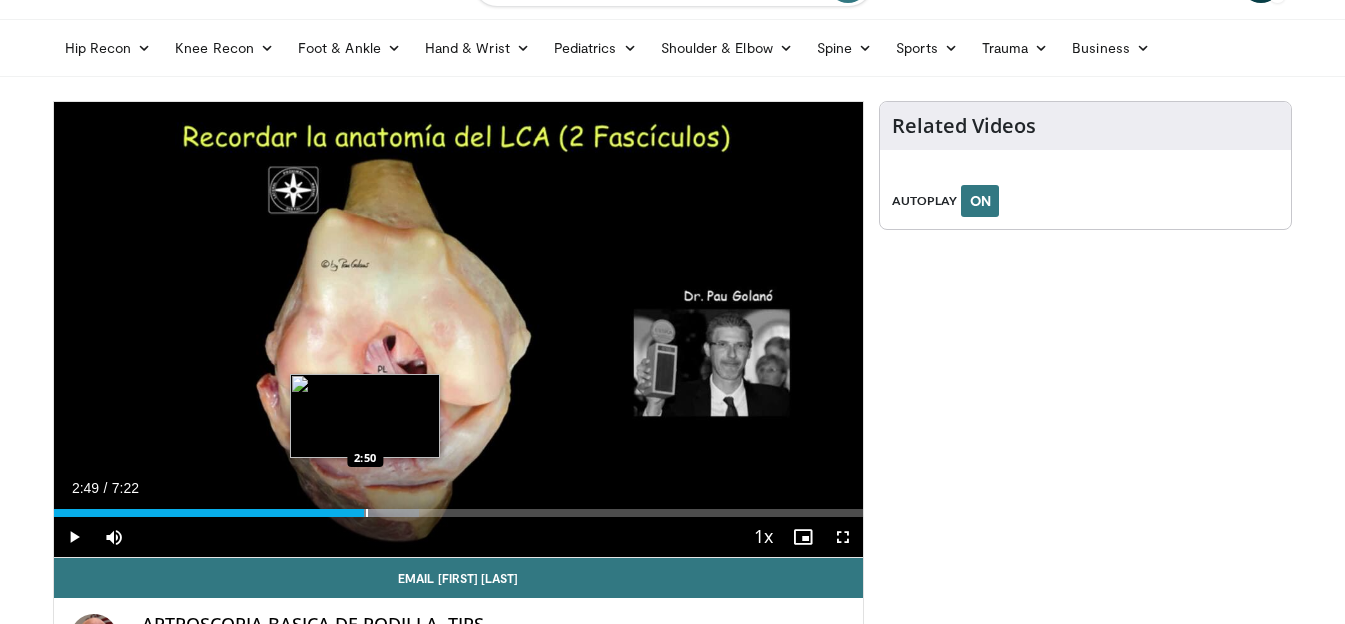 click at bounding box center [367, 513] 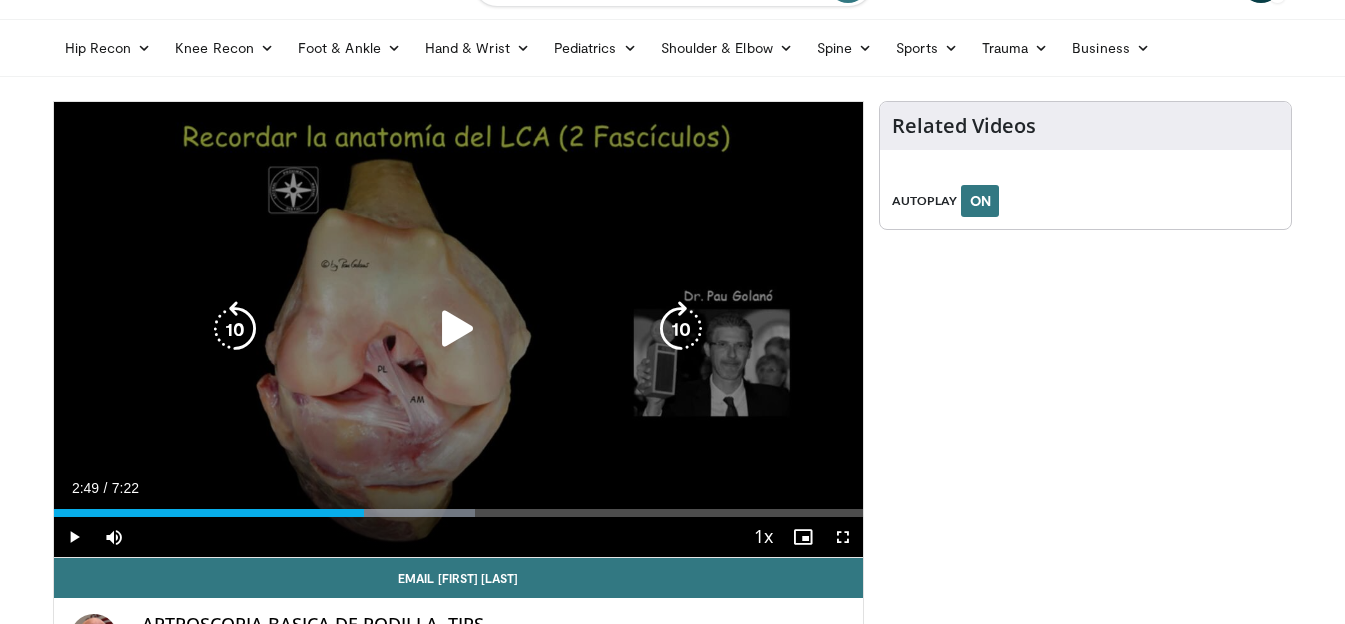 click at bounding box center (458, 329) 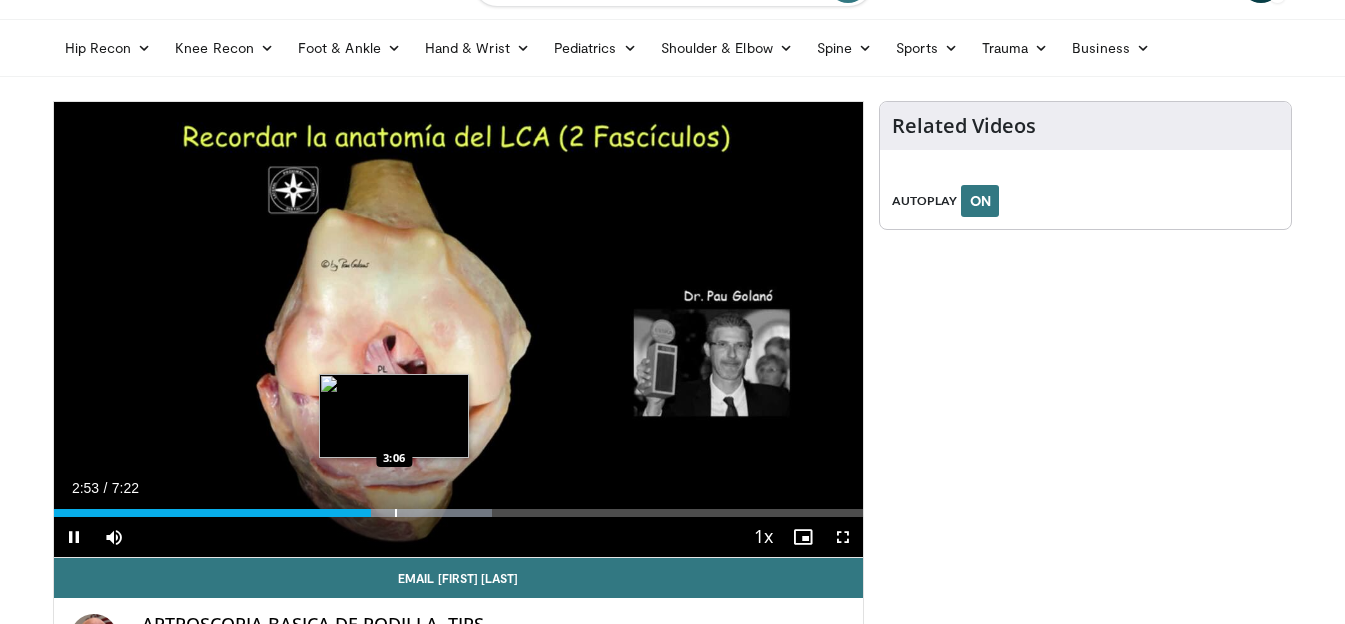 click on "**********" at bounding box center [459, 330] 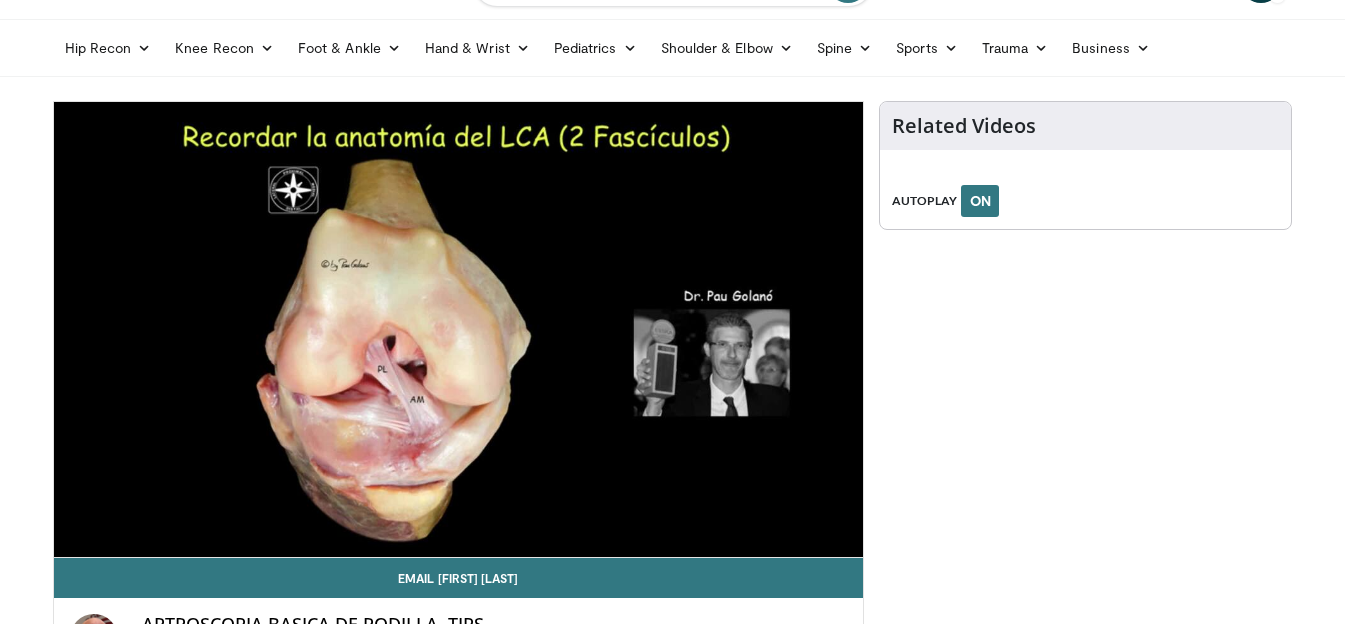 click on "**********" at bounding box center (459, 330) 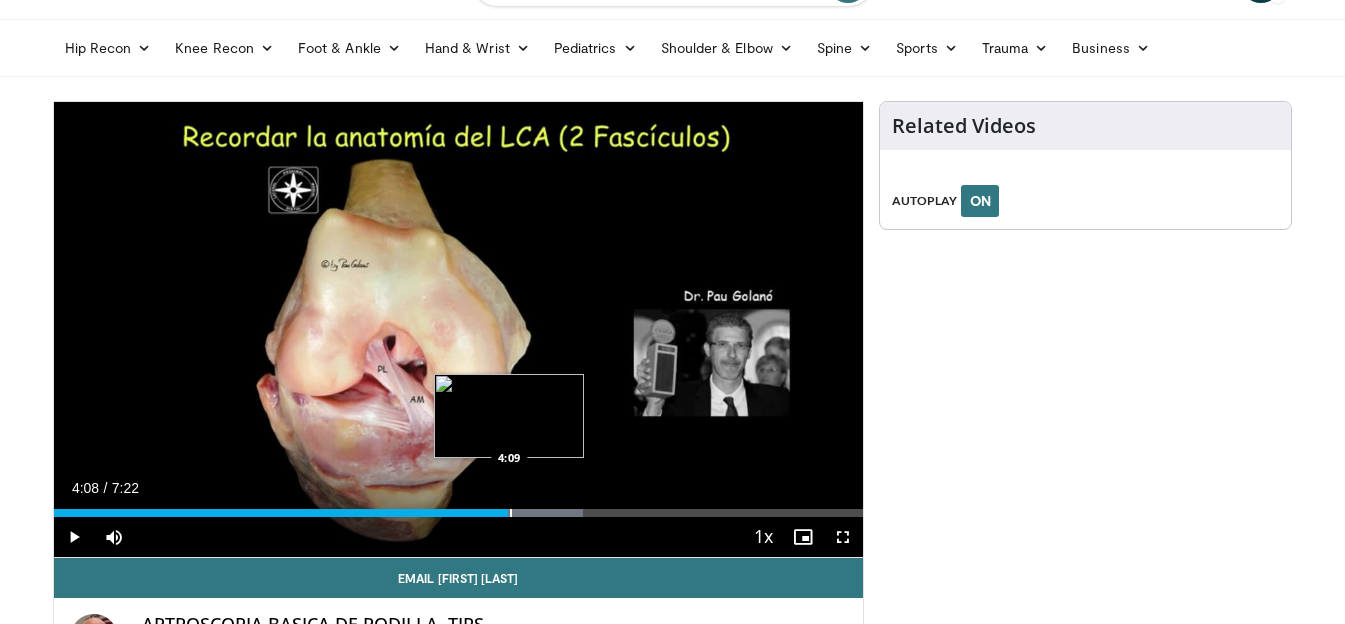 click at bounding box center (511, 513) 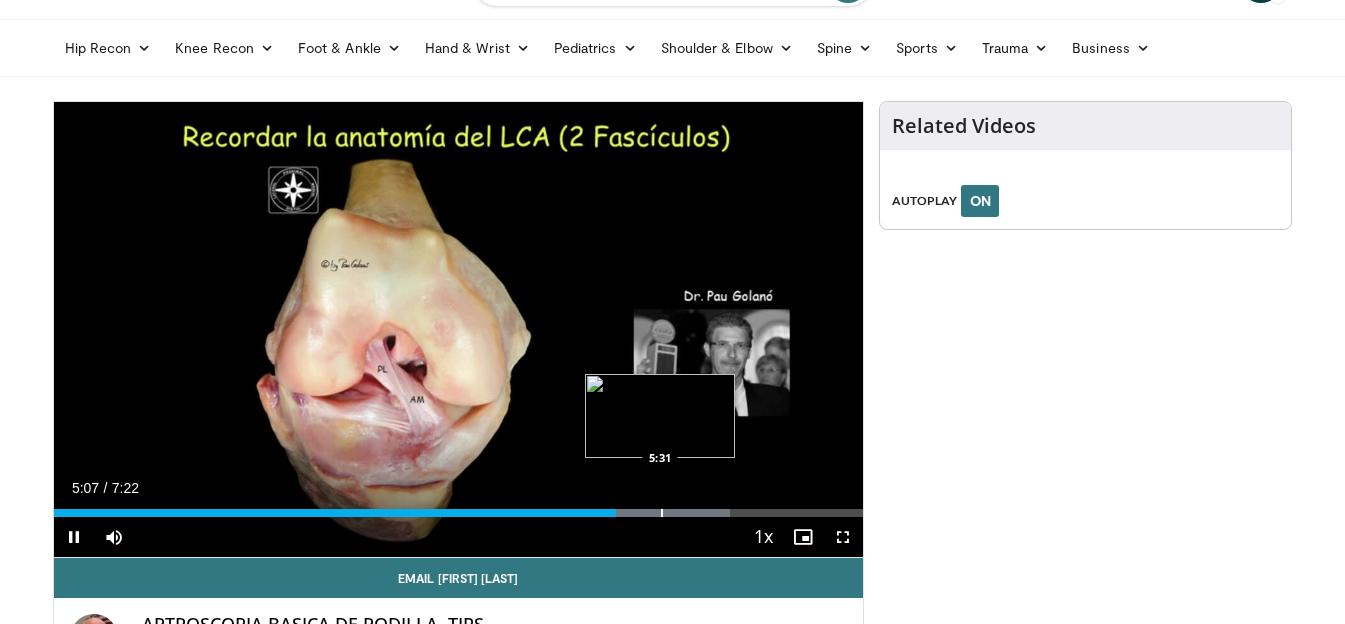 click at bounding box center [662, 513] 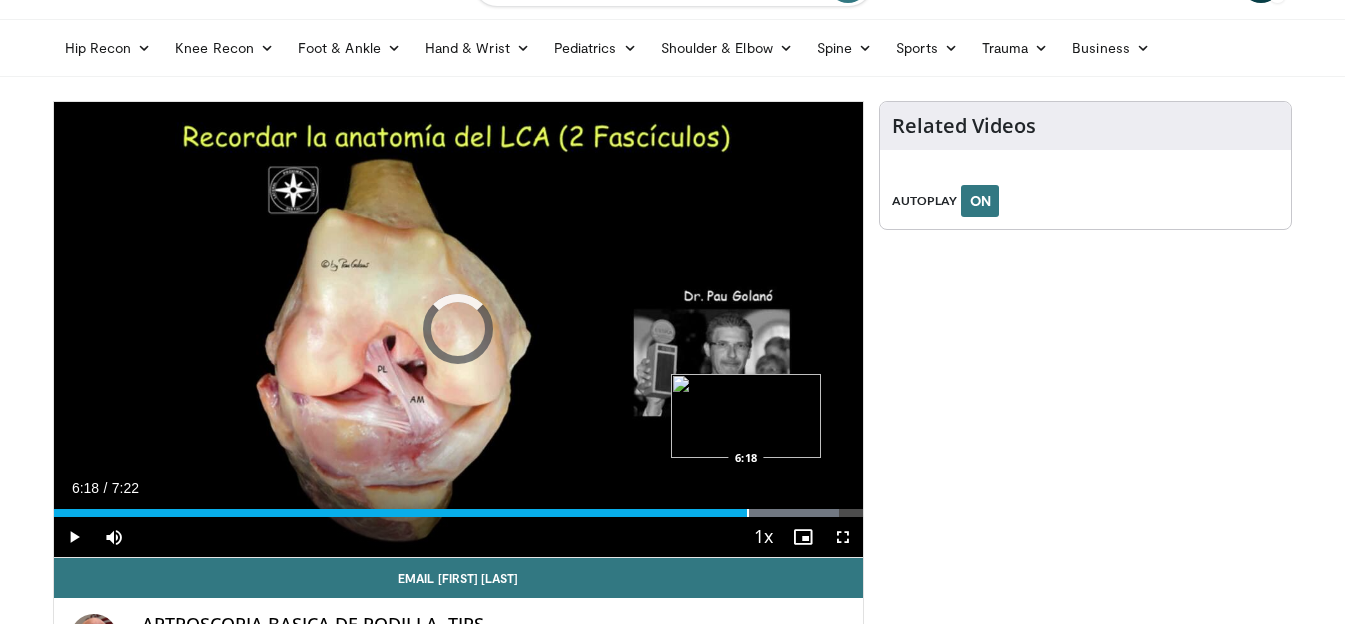 click at bounding box center [748, 513] 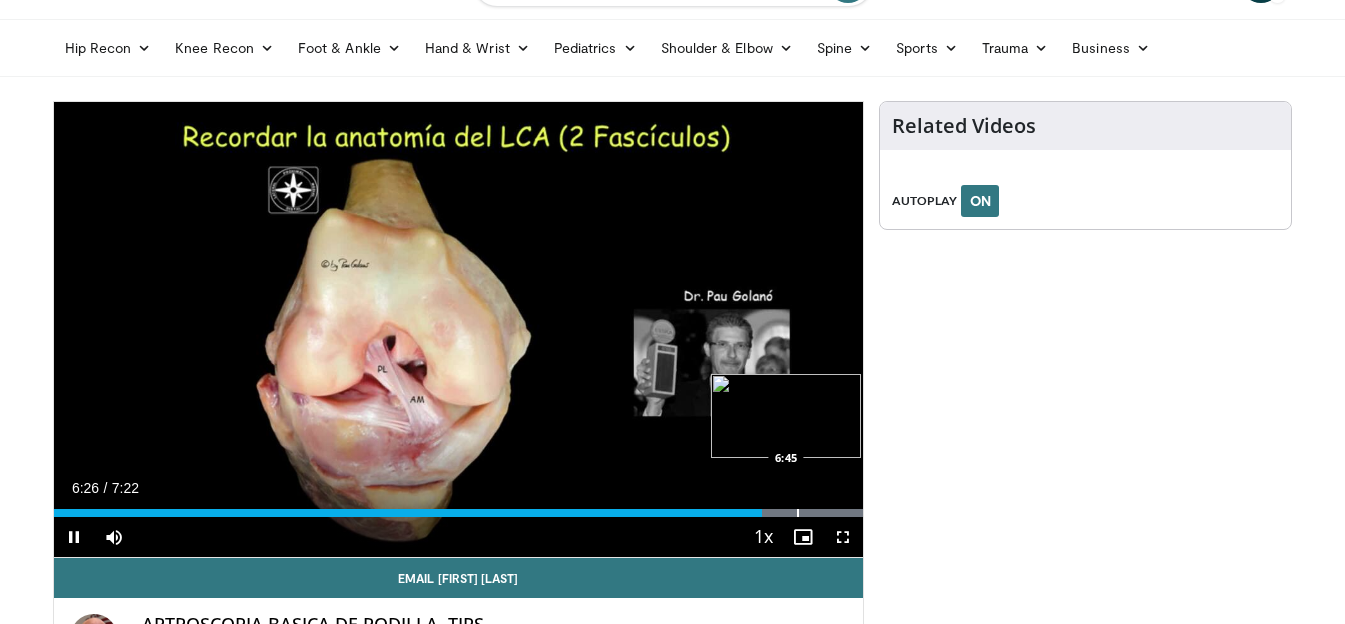click at bounding box center (798, 513) 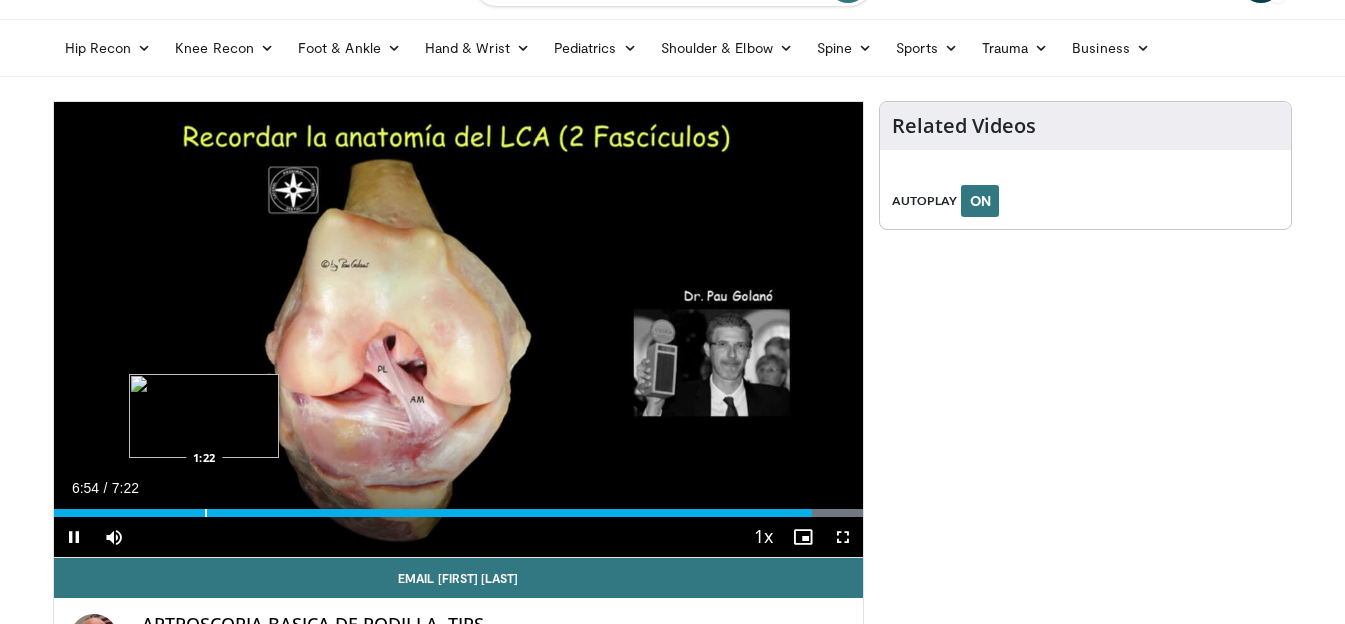 click at bounding box center [206, 513] 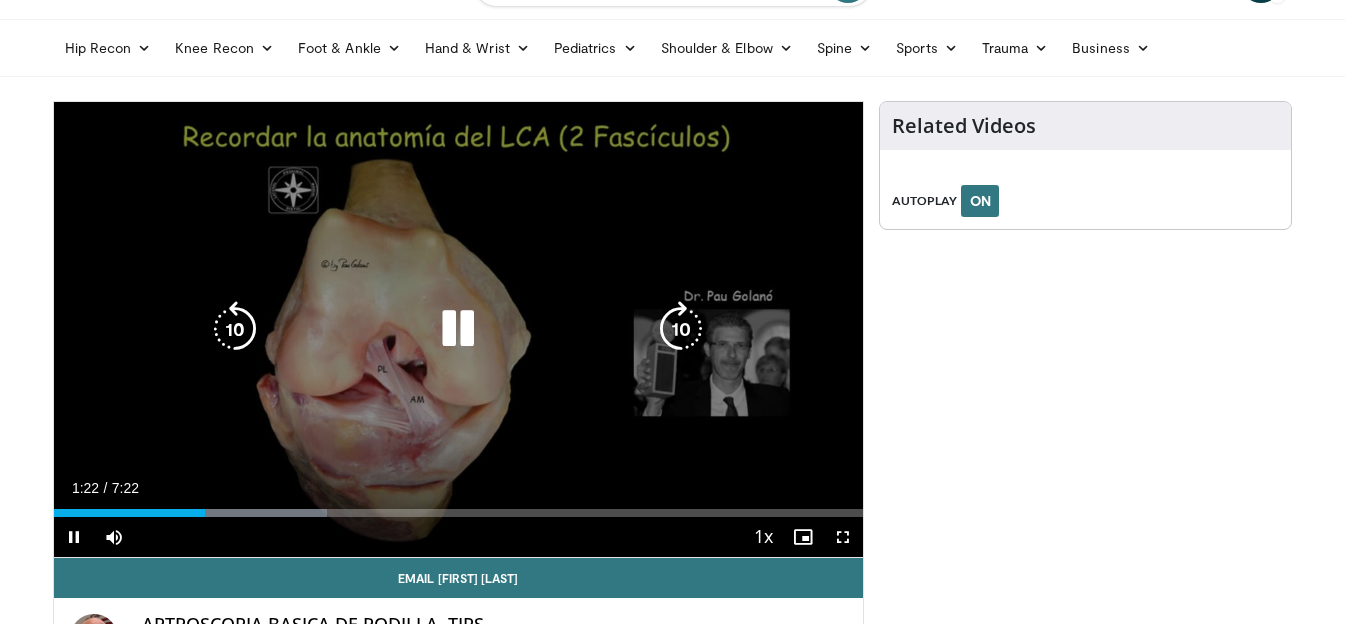 click at bounding box center (458, 329) 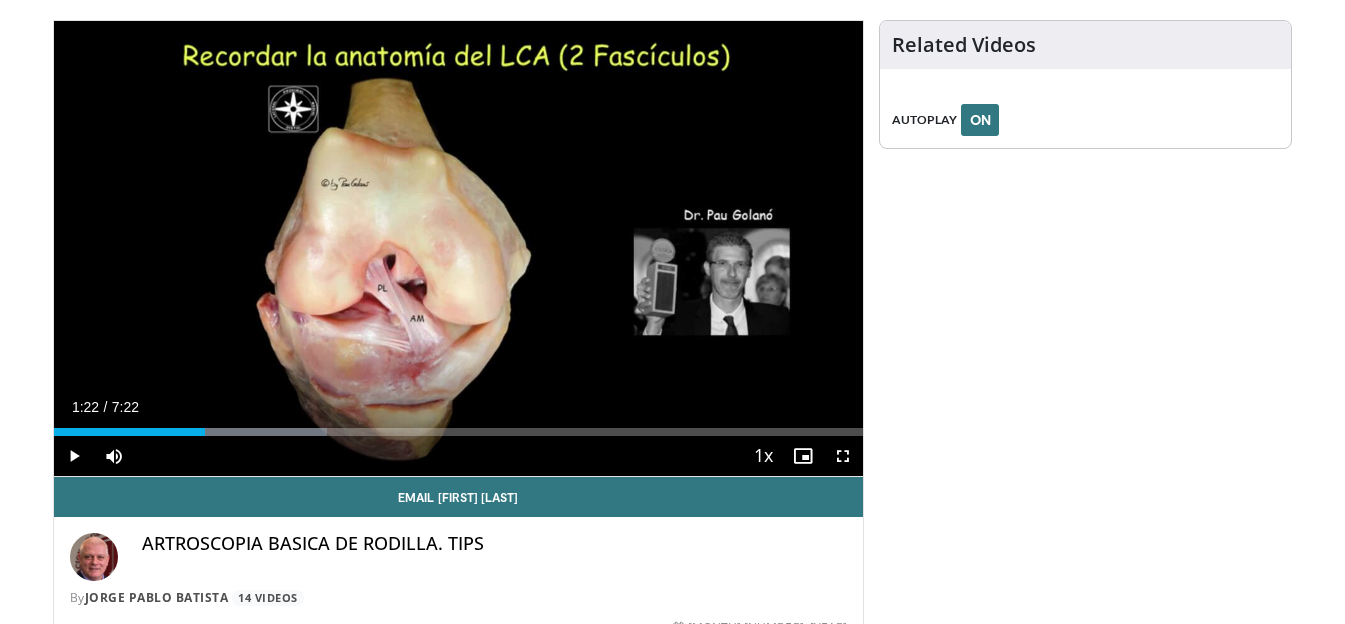 scroll, scrollTop: 0, scrollLeft: 0, axis: both 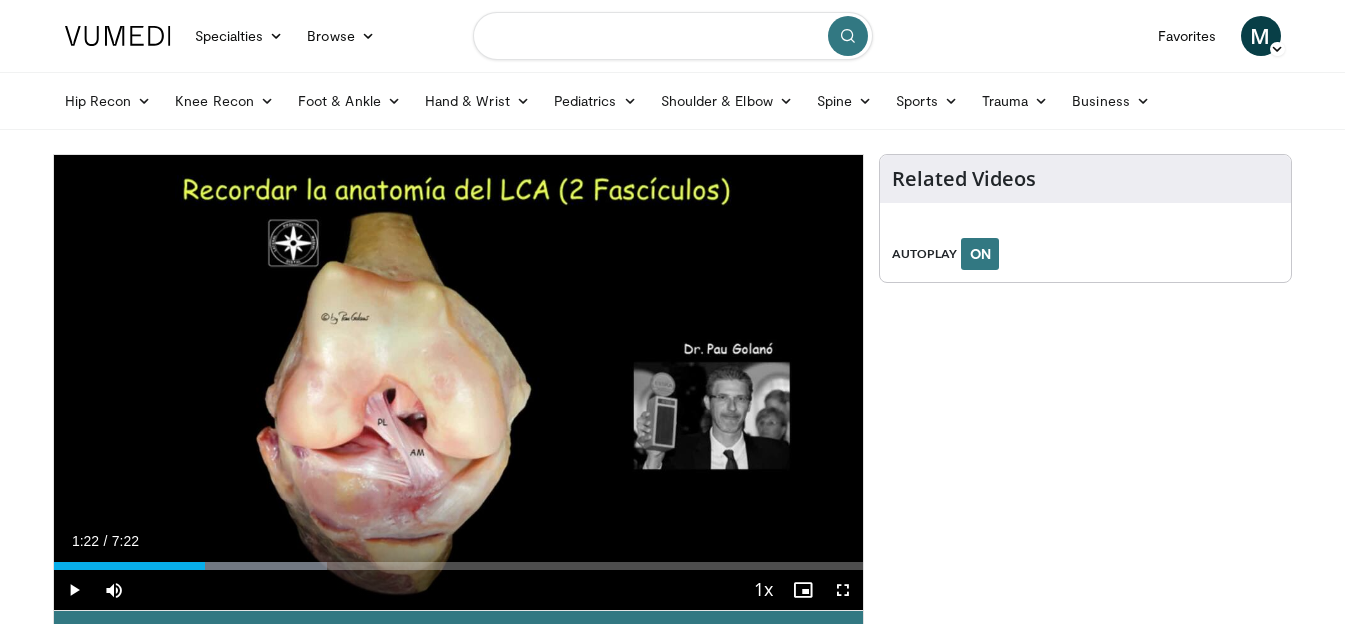 click at bounding box center [673, 36] 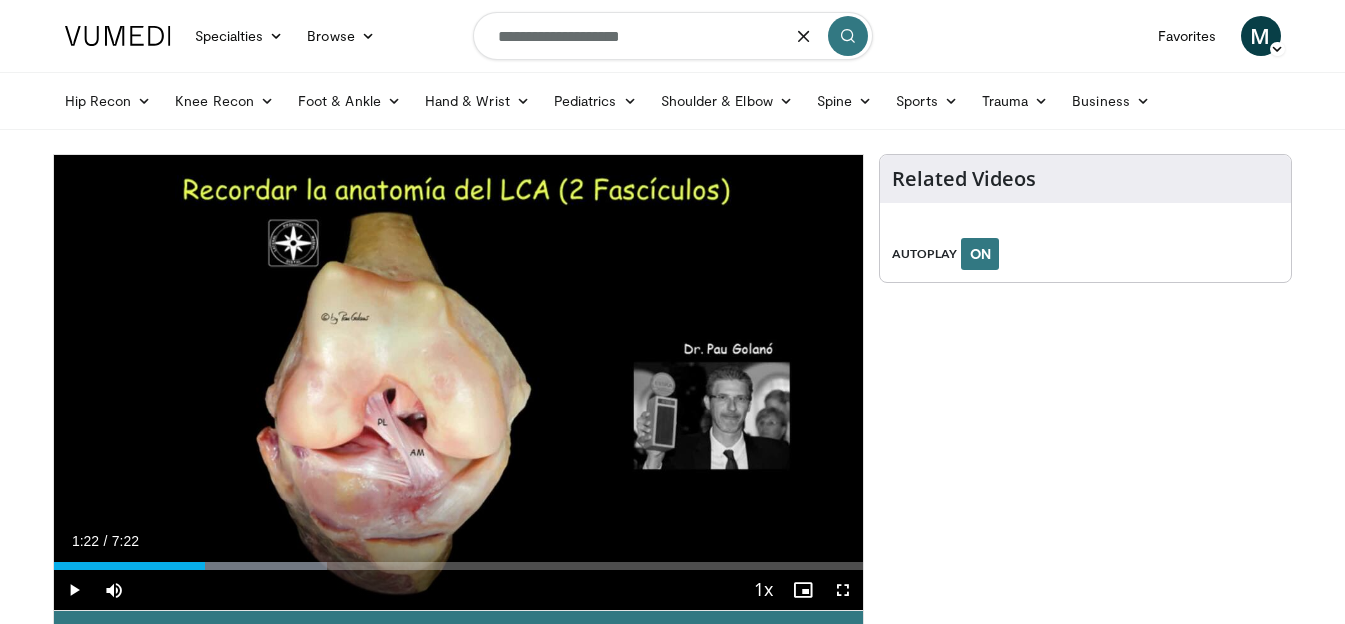 type on "**********" 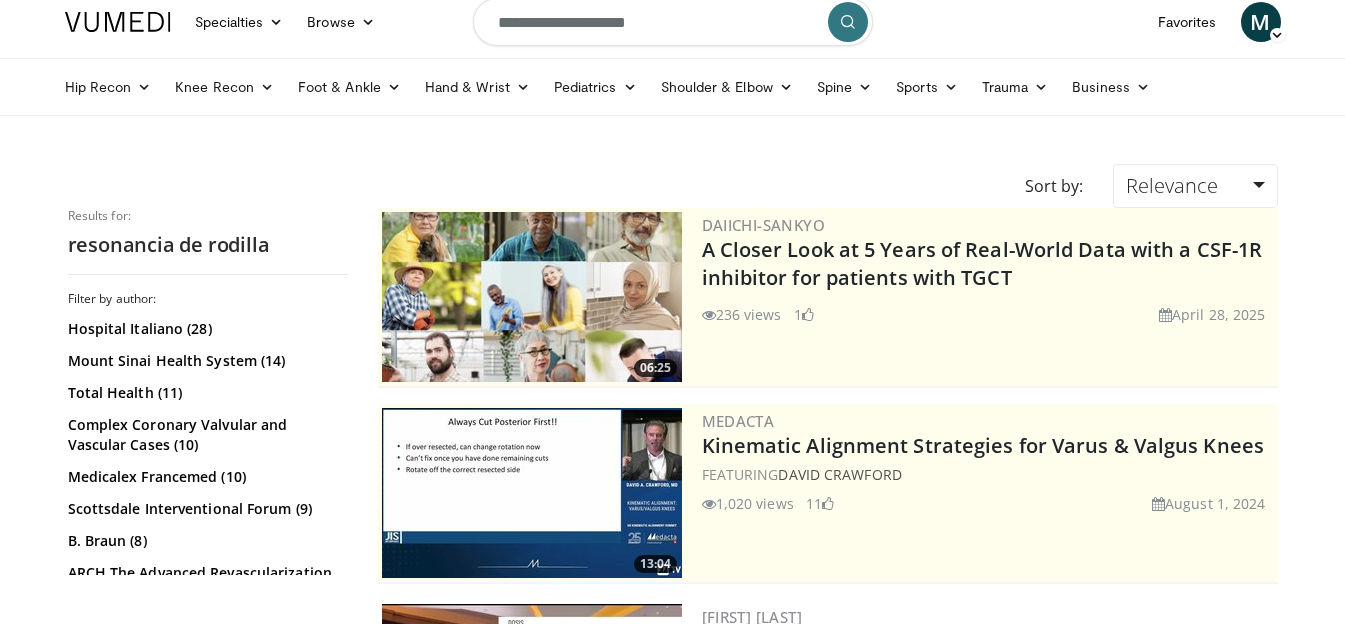 scroll, scrollTop: 0, scrollLeft: 0, axis: both 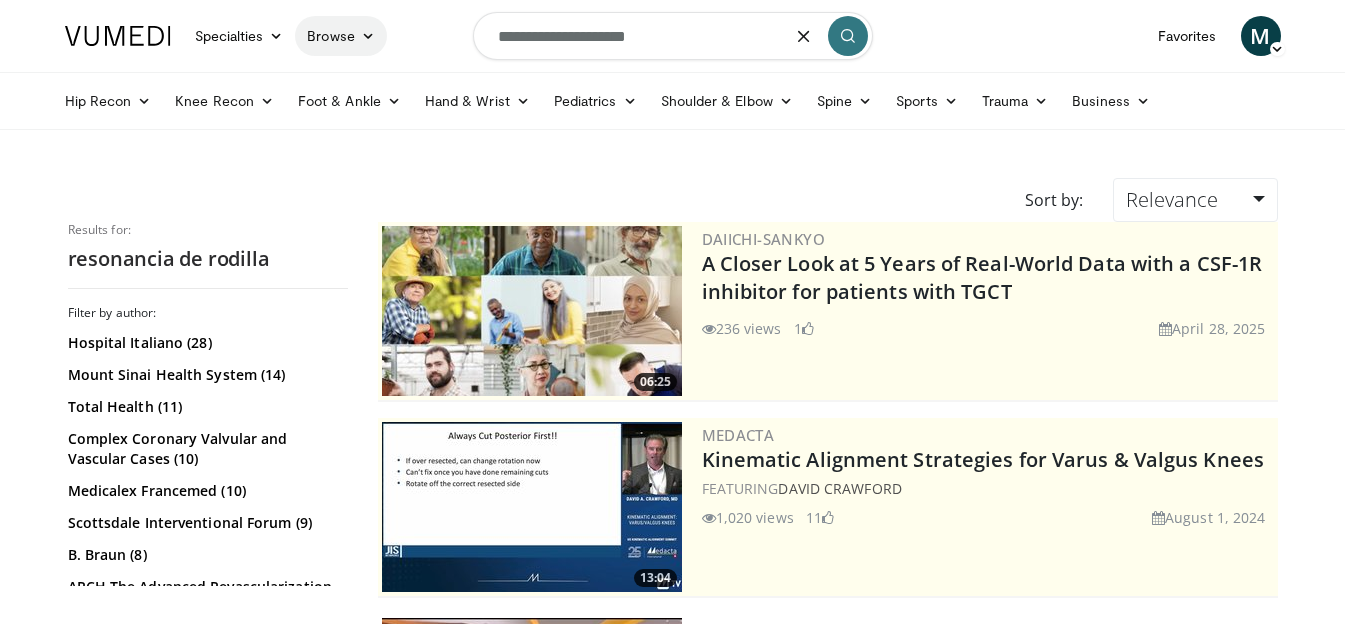 drag, startPoint x: 487, startPoint y: 40, endPoint x: 341, endPoint y: 40, distance: 146 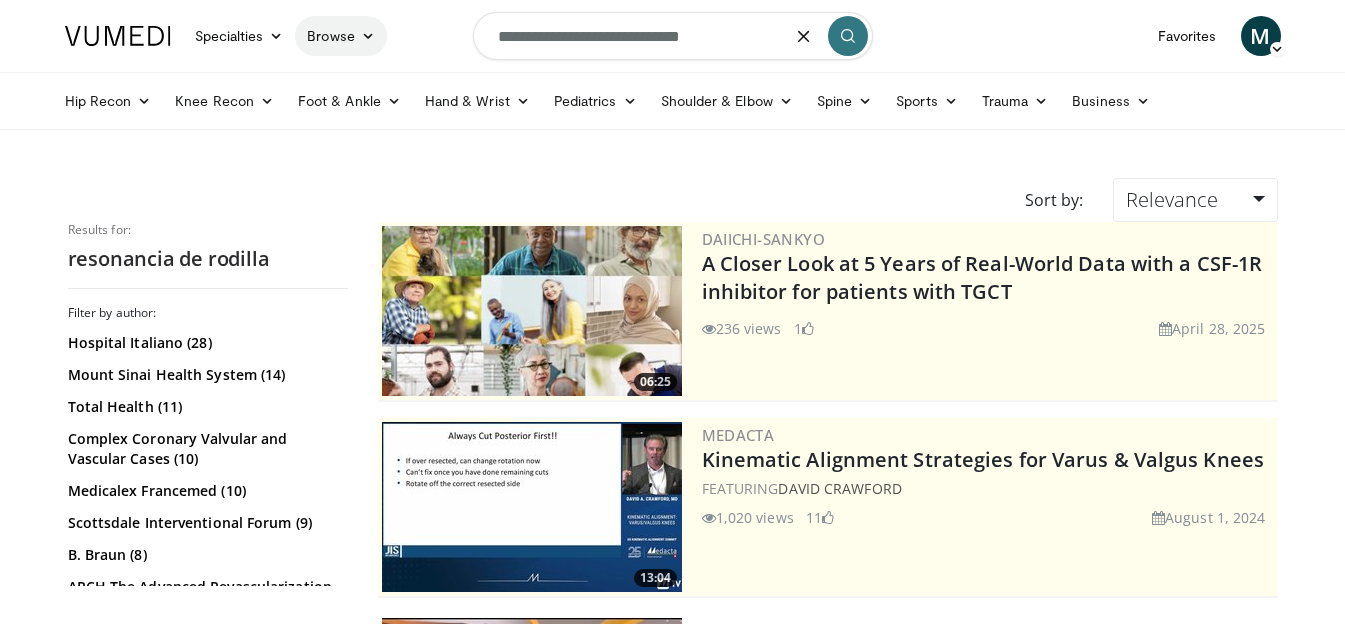 type on "**********" 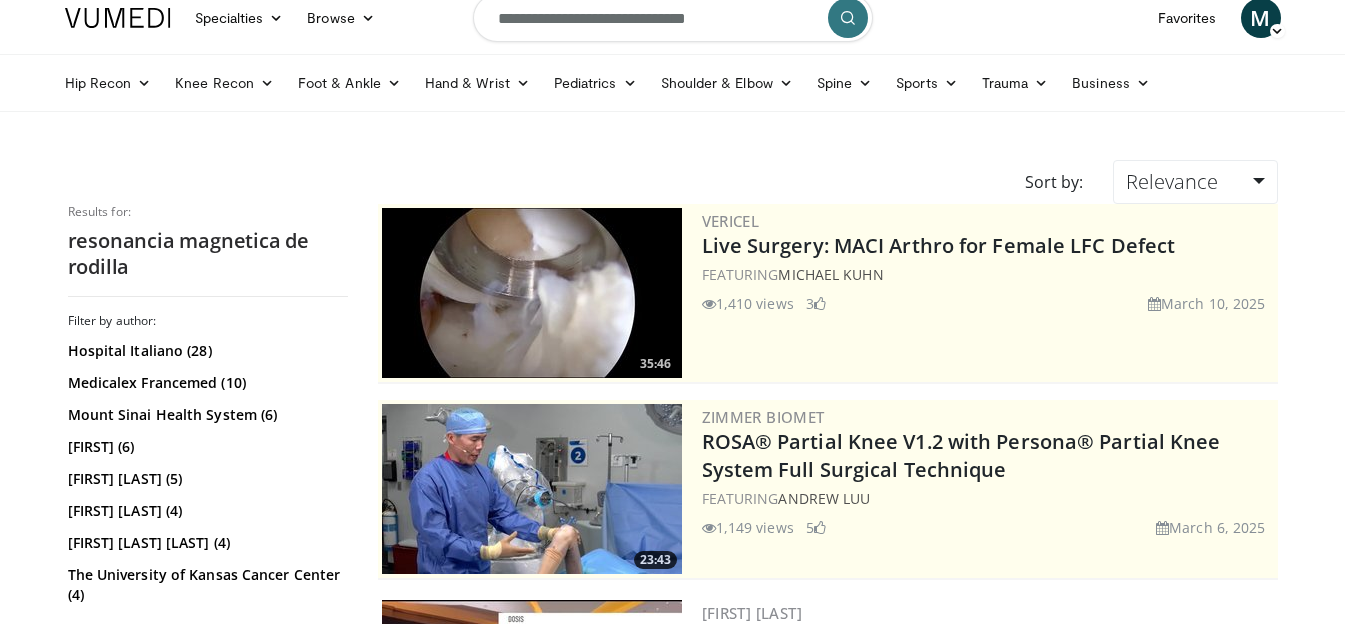 scroll, scrollTop: 0, scrollLeft: 0, axis: both 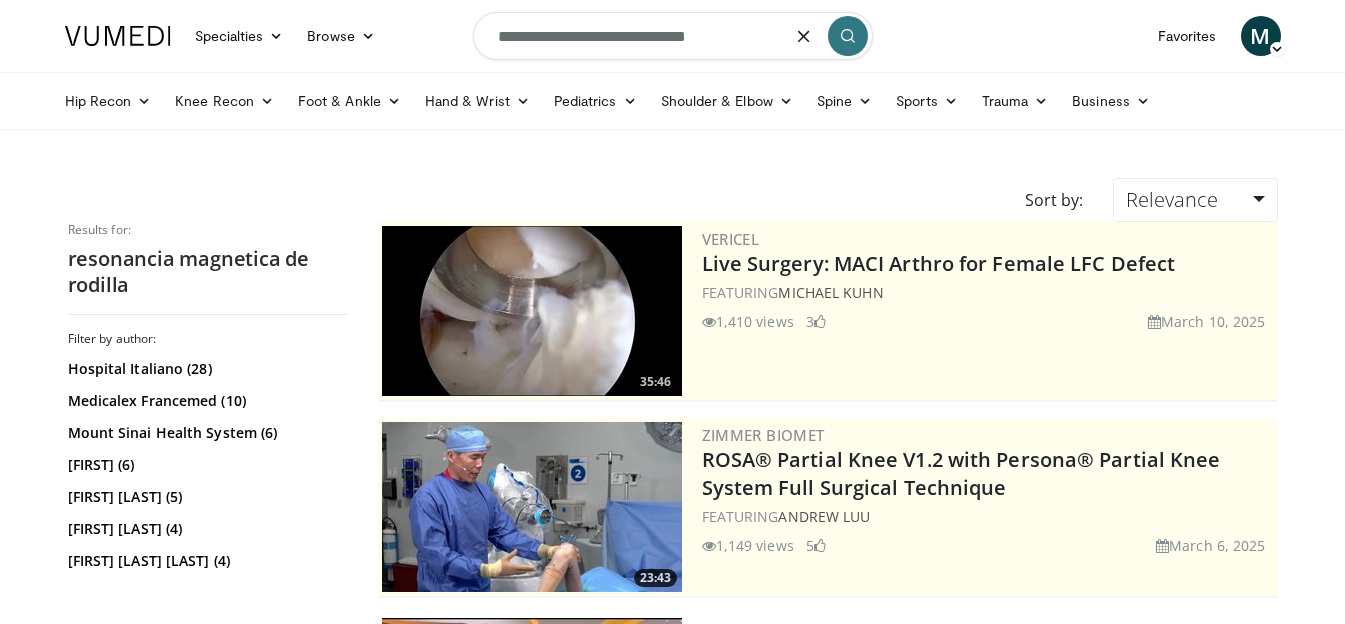 drag, startPoint x: 754, startPoint y: 38, endPoint x: 428, endPoint y: 15, distance: 326.81033 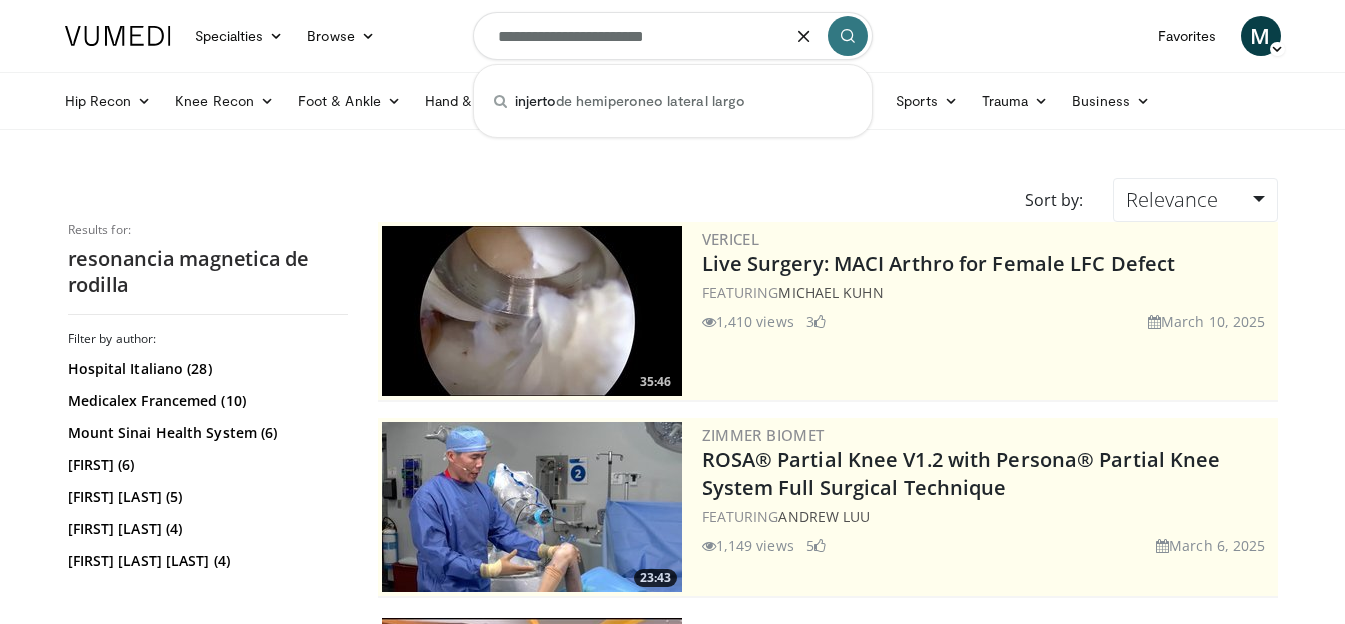type on "**********" 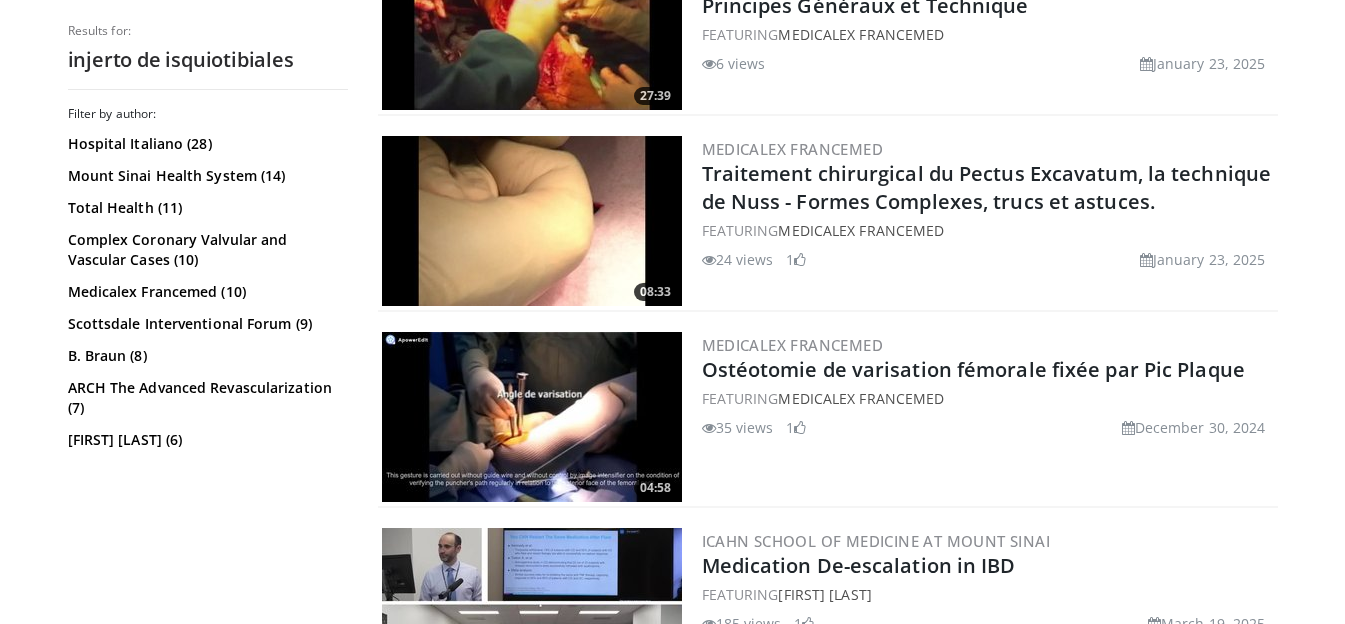 scroll, scrollTop: 3286, scrollLeft: 0, axis: vertical 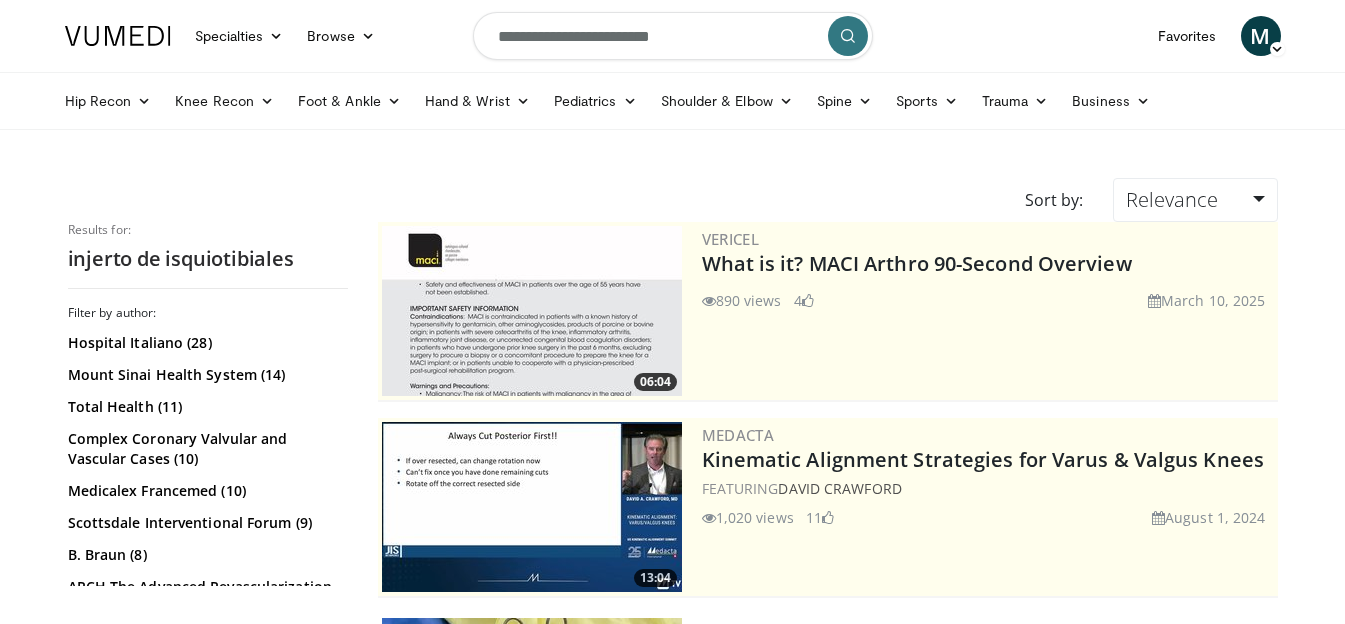 drag, startPoint x: 494, startPoint y: 37, endPoint x: 531, endPoint y: 57, distance: 42.059483 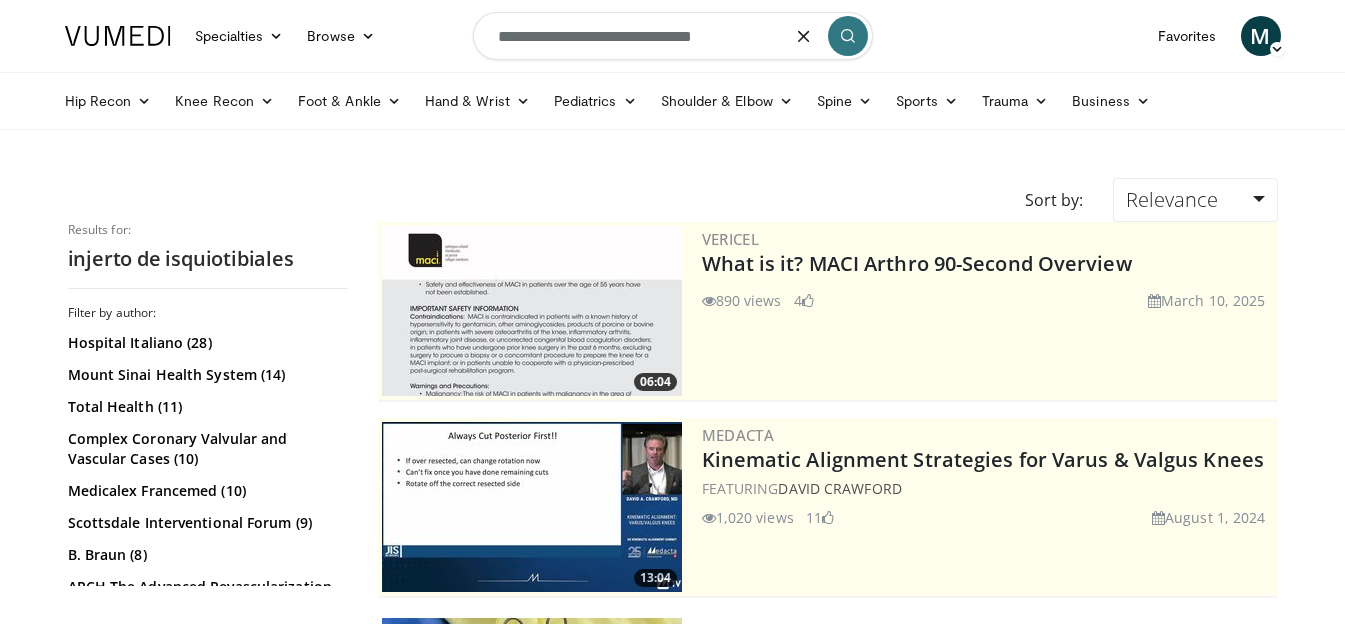 type on "**********" 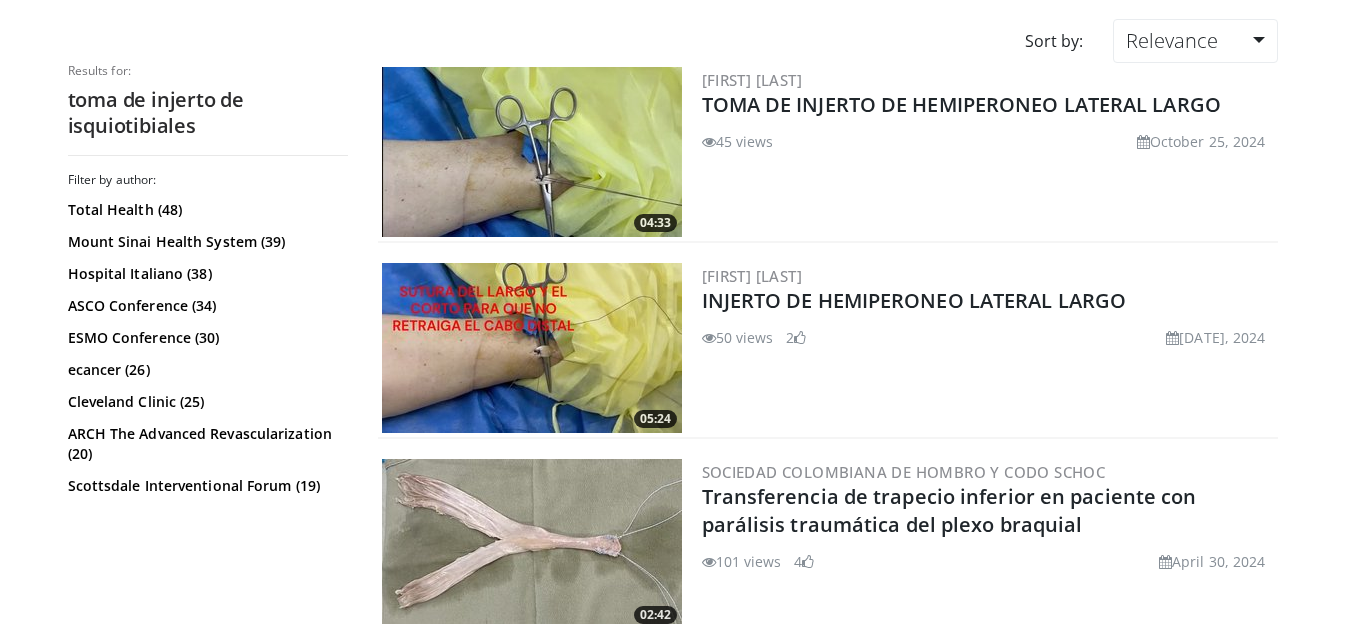 scroll, scrollTop: 0, scrollLeft: 0, axis: both 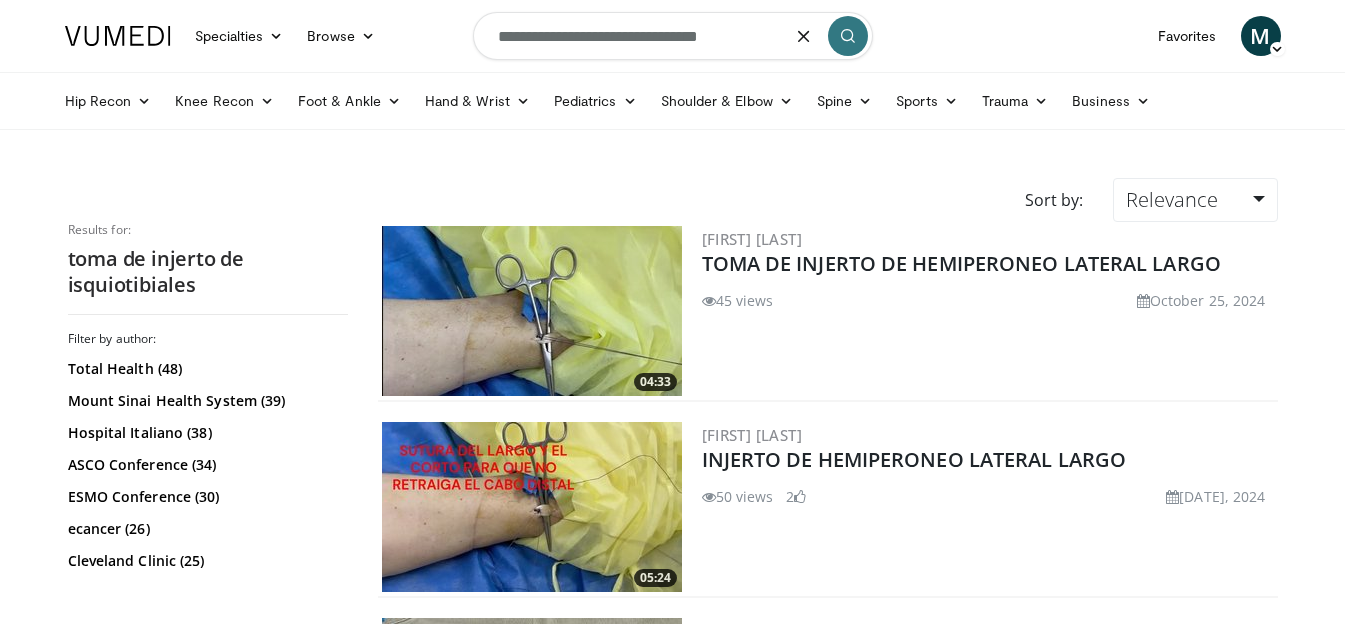 drag, startPoint x: 751, startPoint y: 36, endPoint x: 479, endPoint y: 20, distance: 272.47018 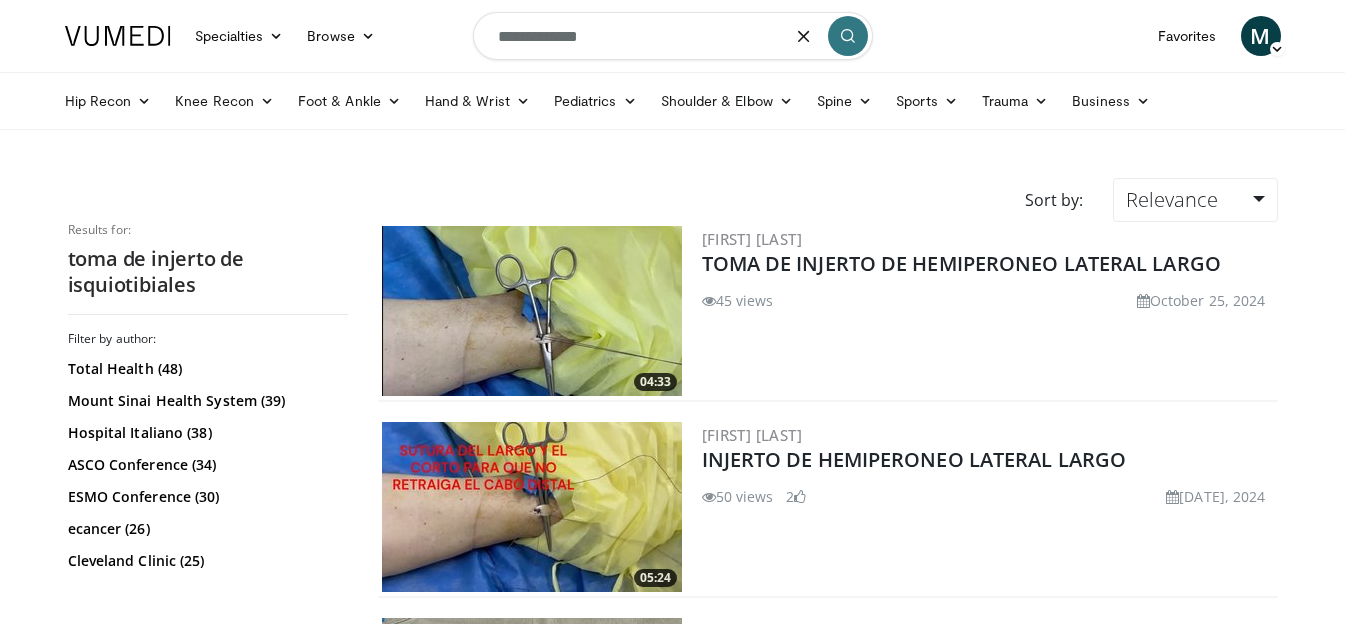 type on "**********" 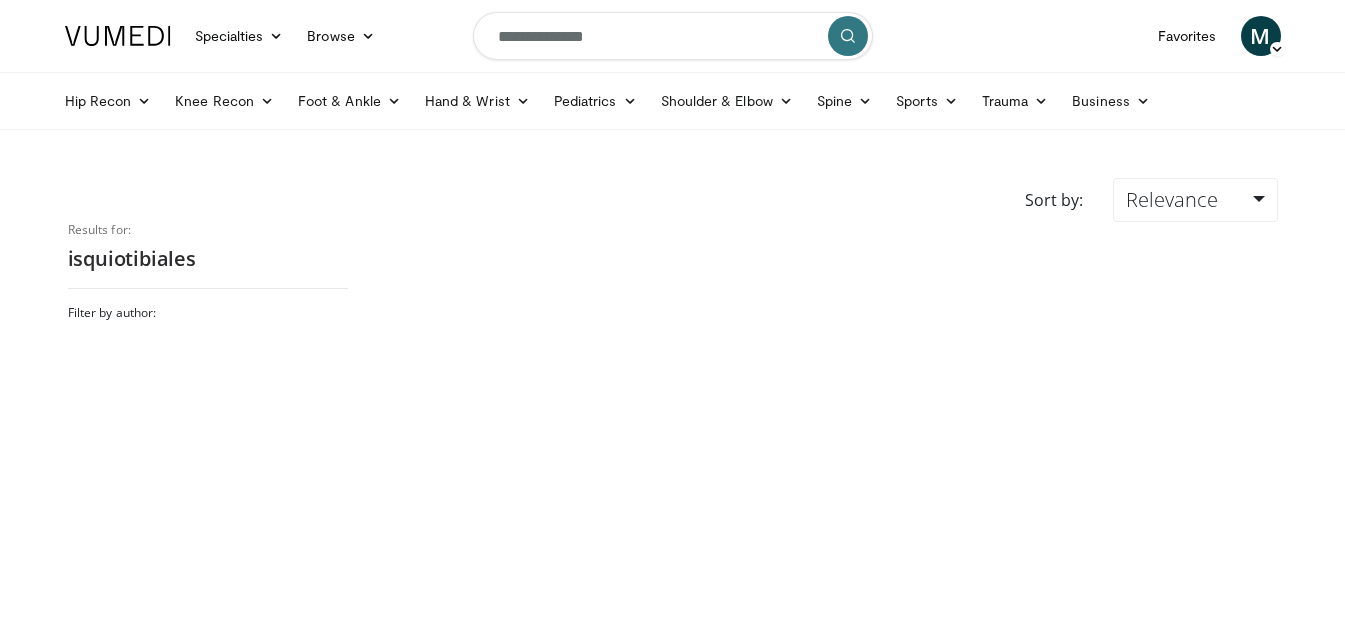 scroll, scrollTop: 0, scrollLeft: 0, axis: both 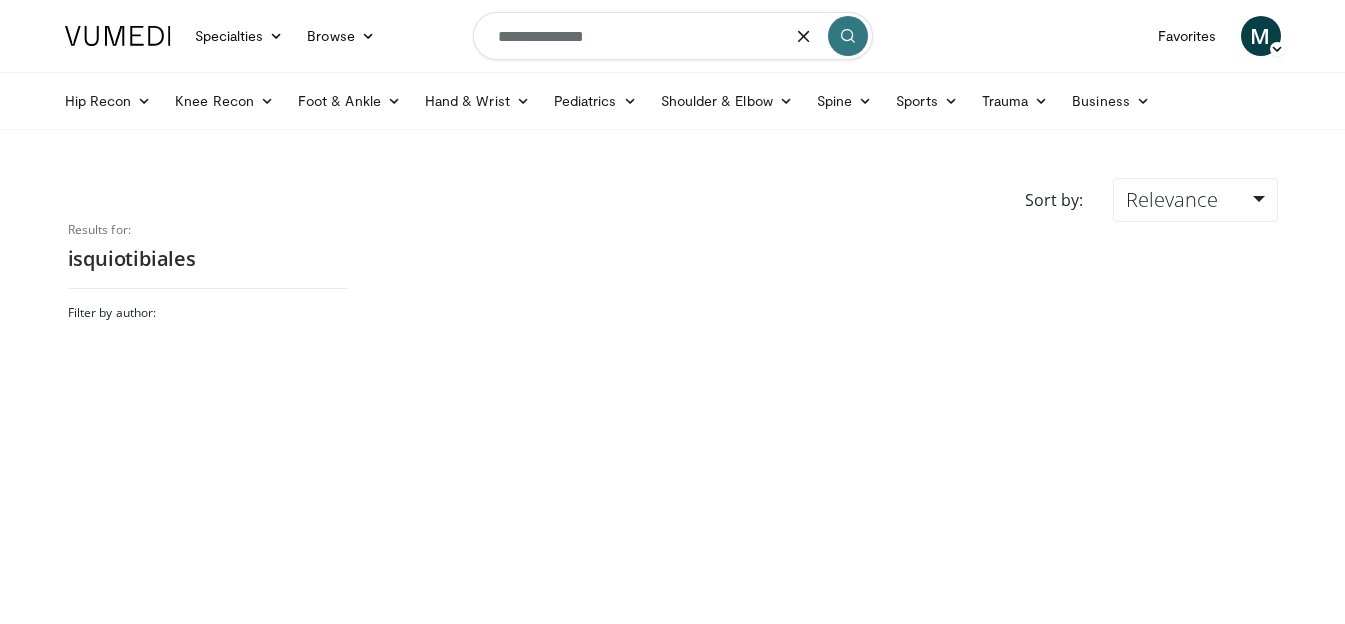 drag, startPoint x: 609, startPoint y: 37, endPoint x: 446, endPoint y: 20, distance: 163.88411 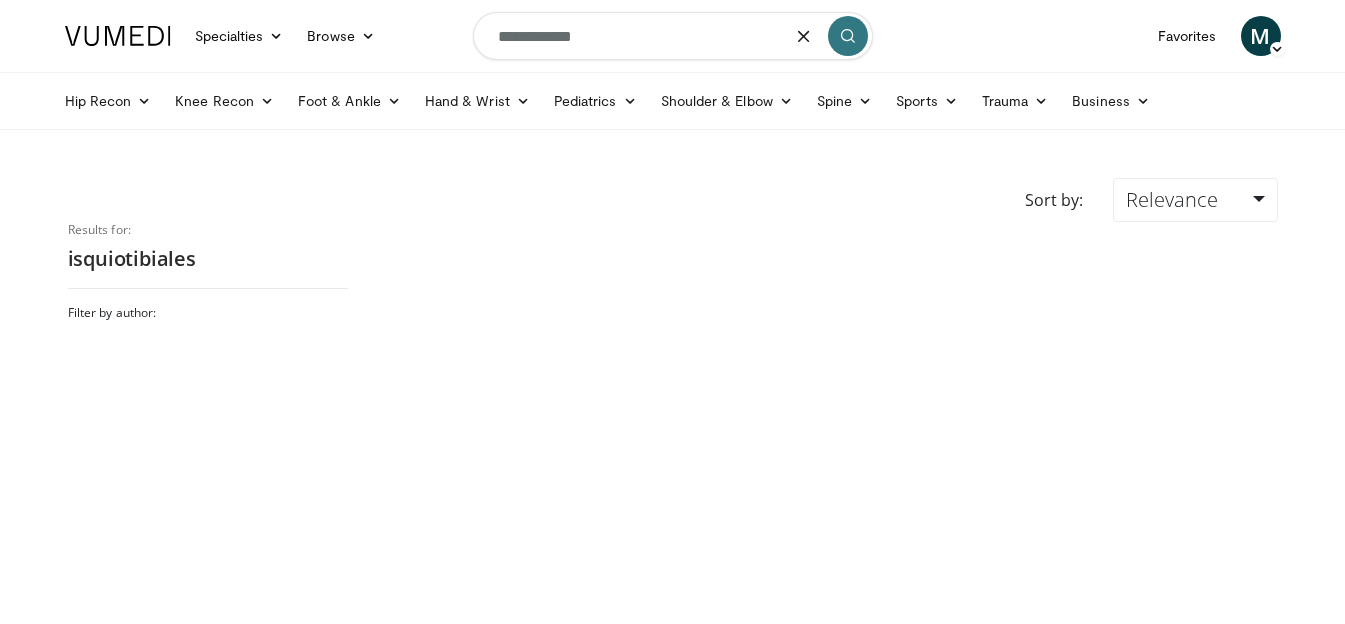 type on "**********" 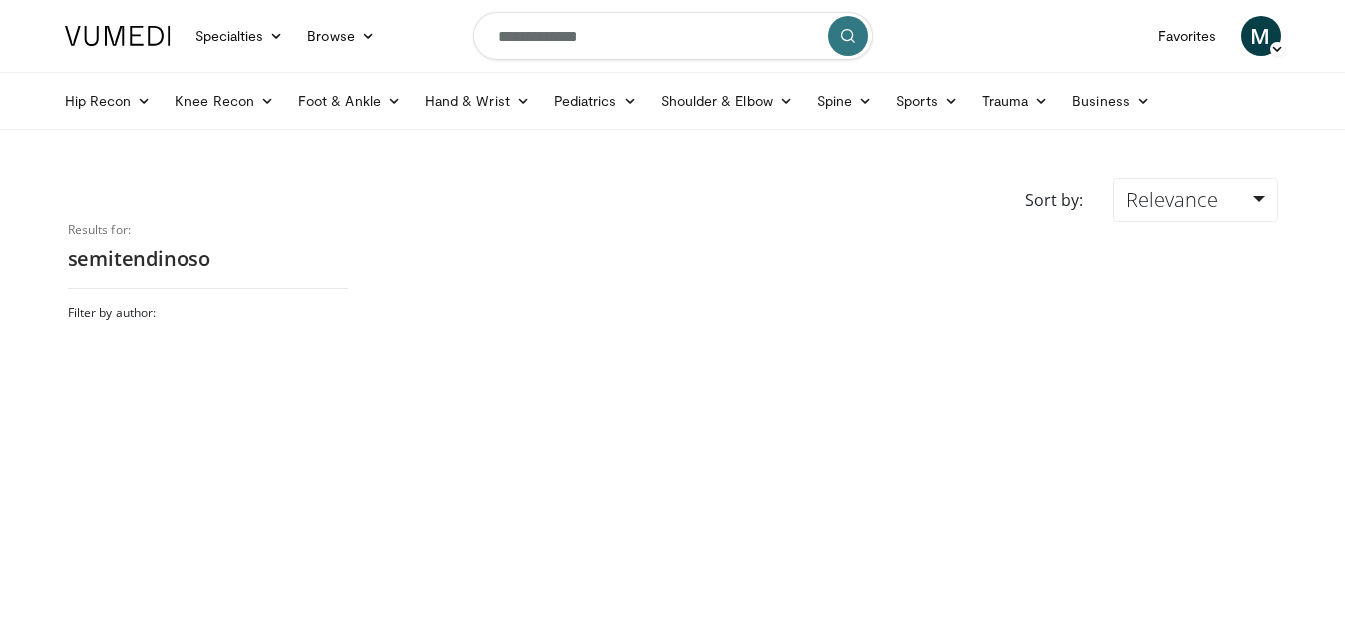 scroll, scrollTop: 0, scrollLeft: 0, axis: both 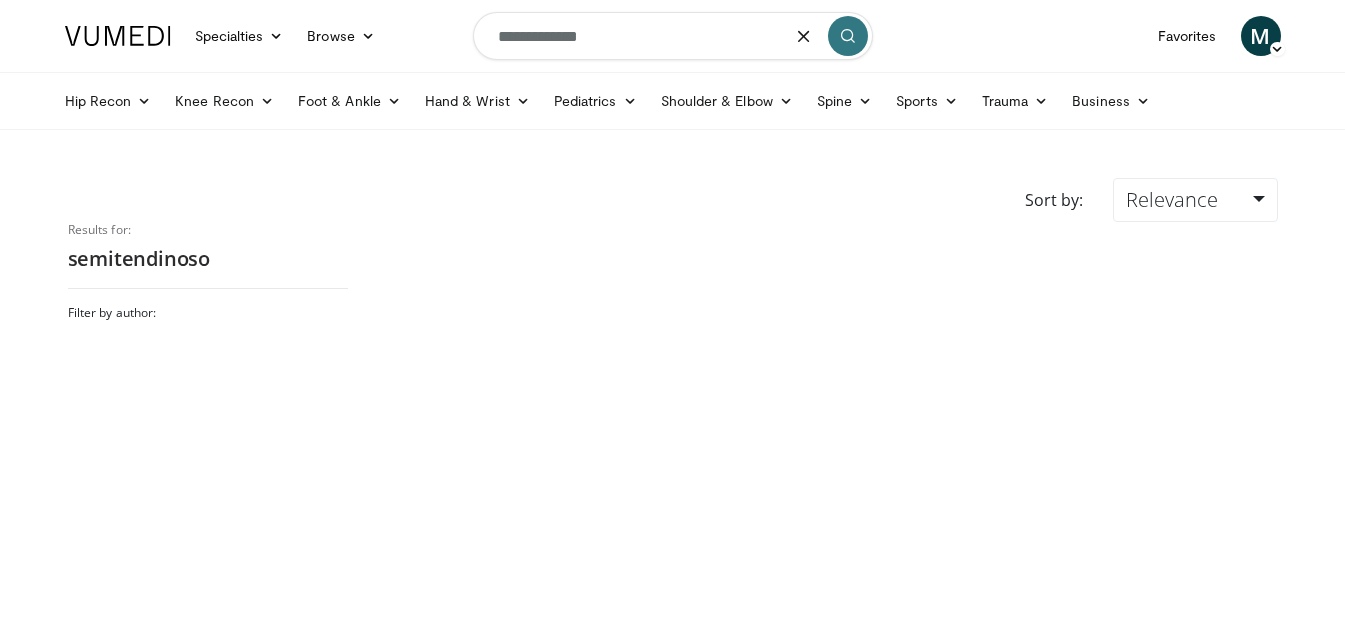 drag, startPoint x: 641, startPoint y: 44, endPoint x: 401, endPoint y: 27, distance: 240.60133 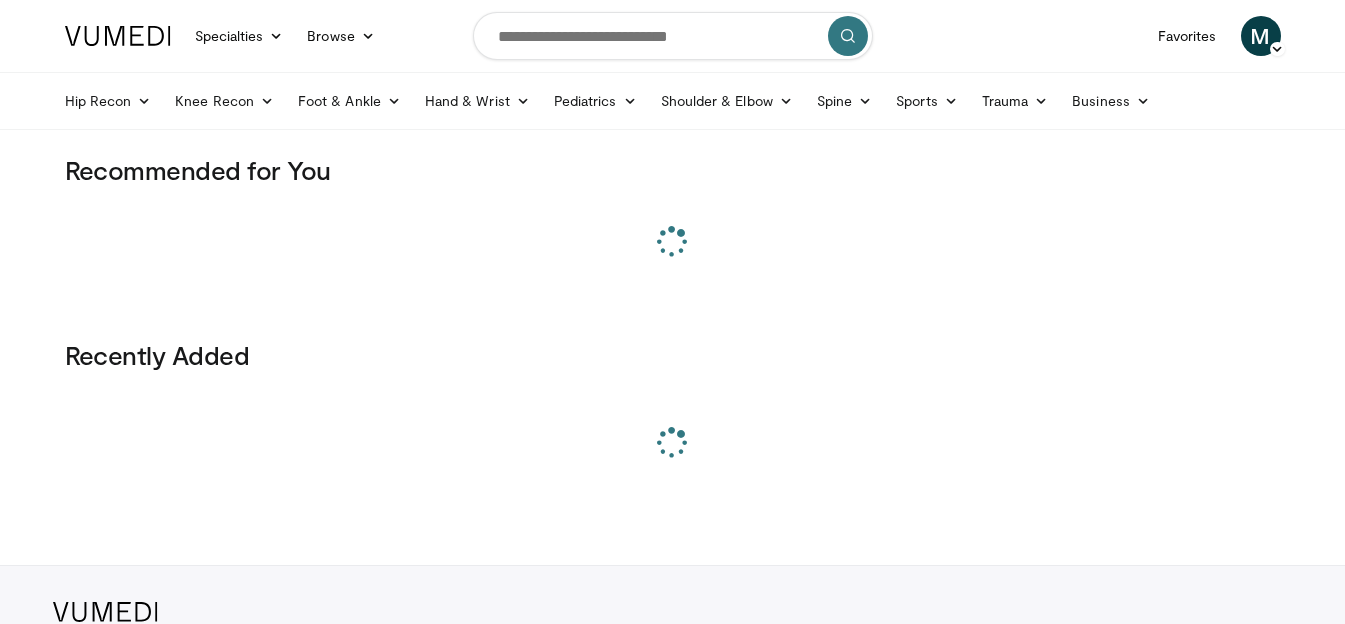 scroll, scrollTop: 0, scrollLeft: 0, axis: both 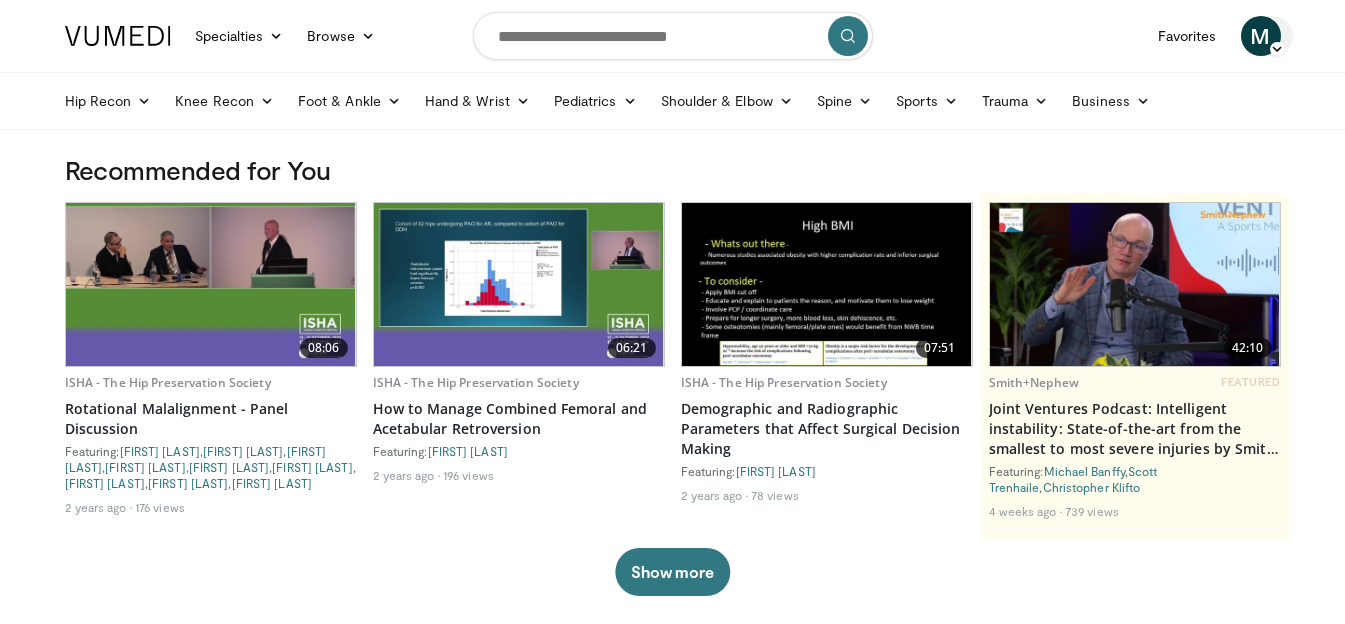 click on "M" at bounding box center [1261, 36] 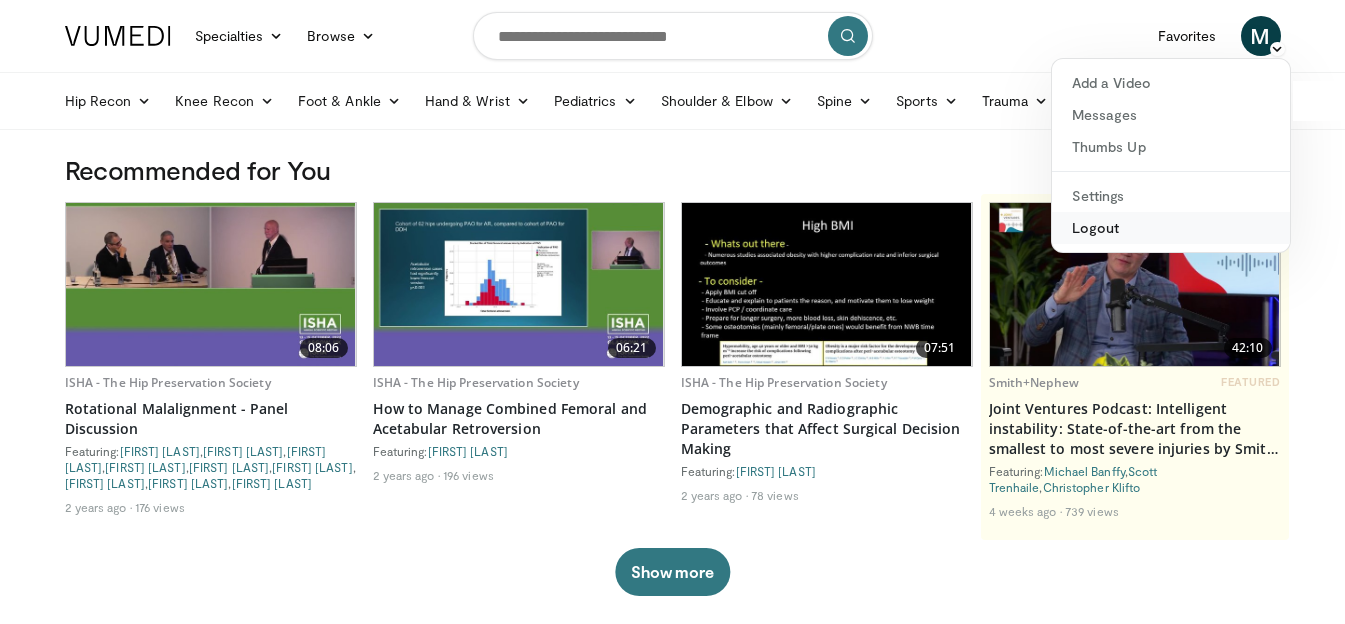 click on "Logout" at bounding box center (1171, 228) 